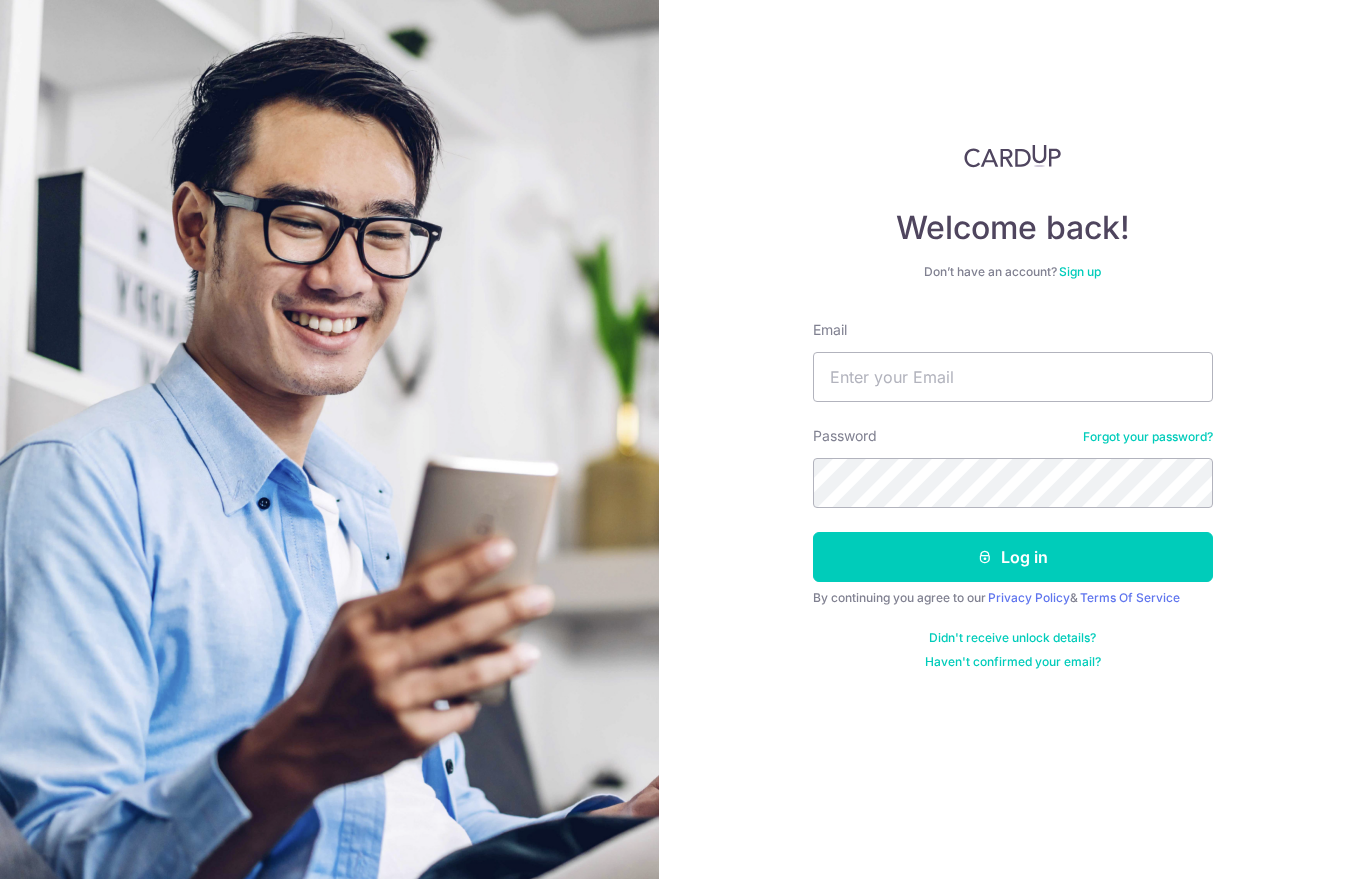 scroll, scrollTop: 0, scrollLeft: 0, axis: both 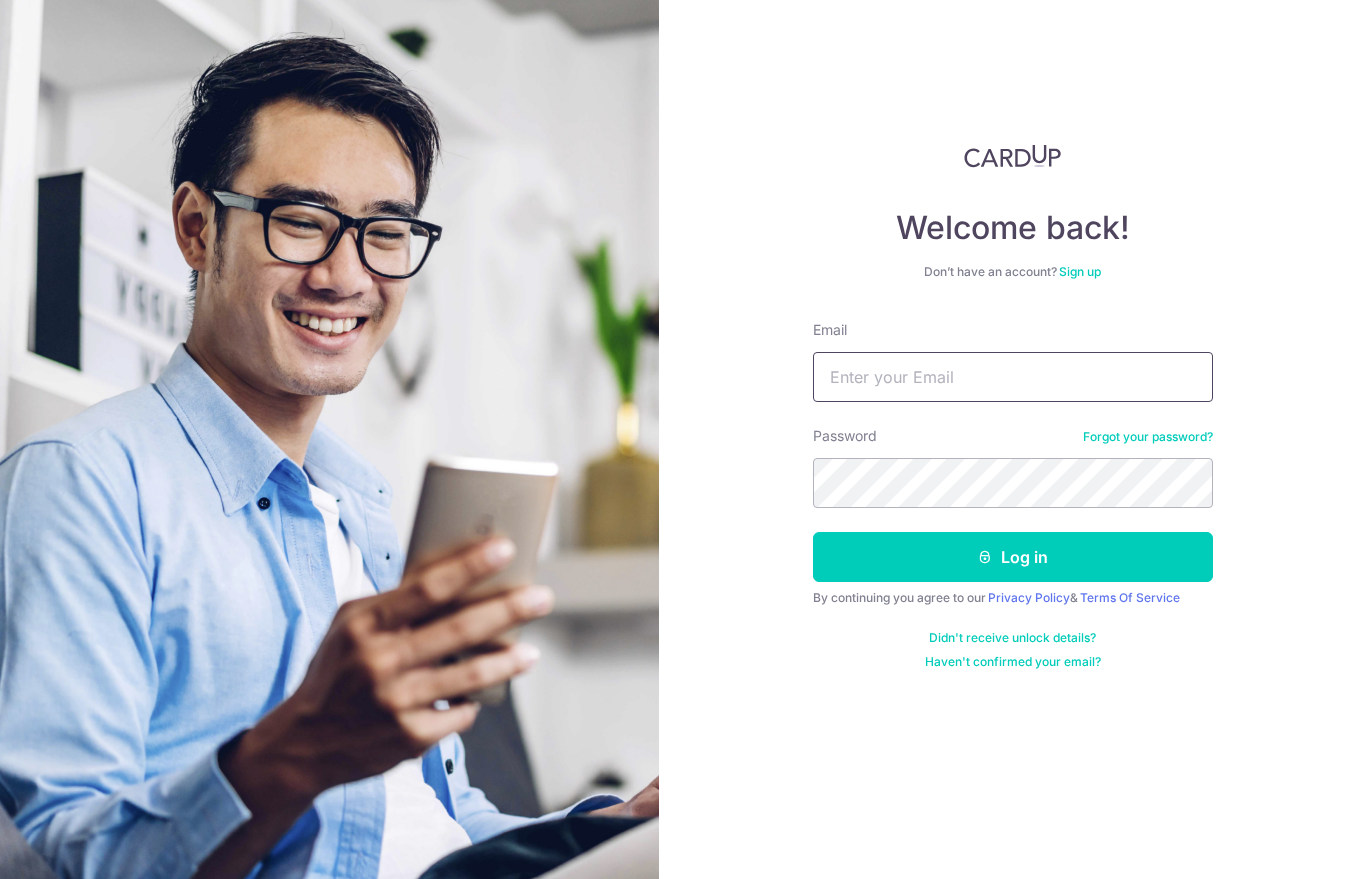 click on "Email" at bounding box center [1013, 377] 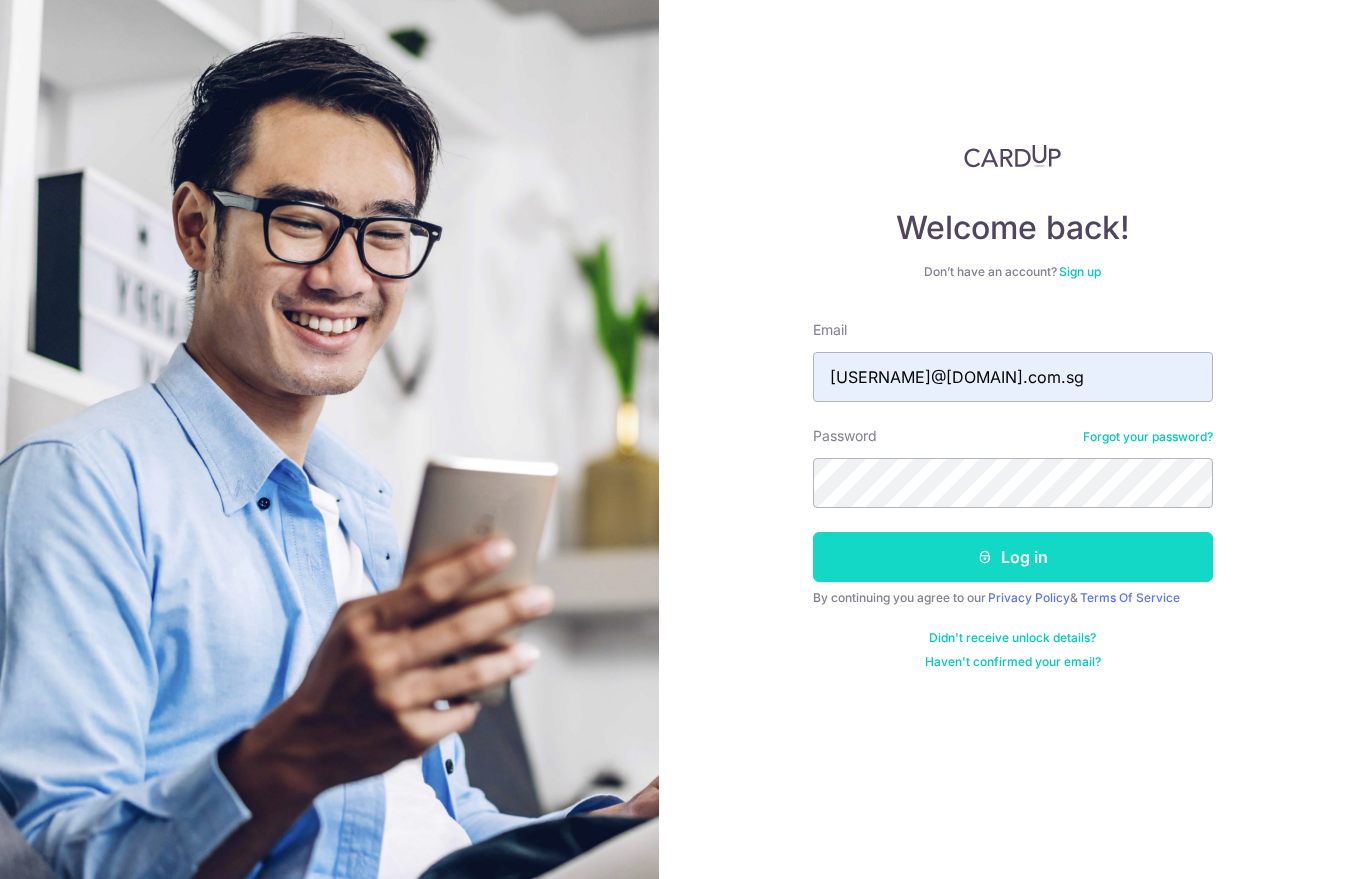click on "Log in" at bounding box center (1013, 557) 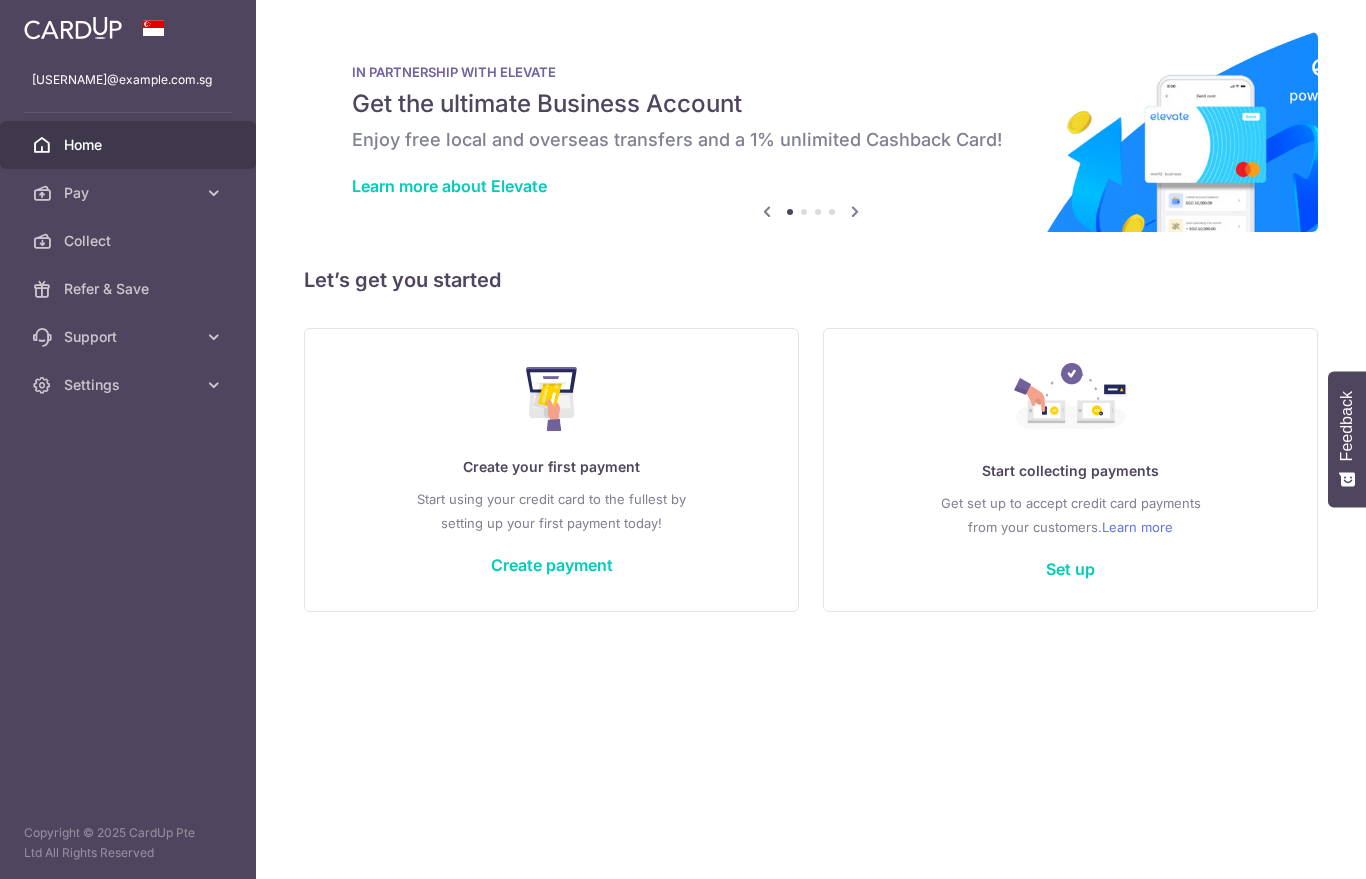 scroll, scrollTop: 0, scrollLeft: 0, axis: both 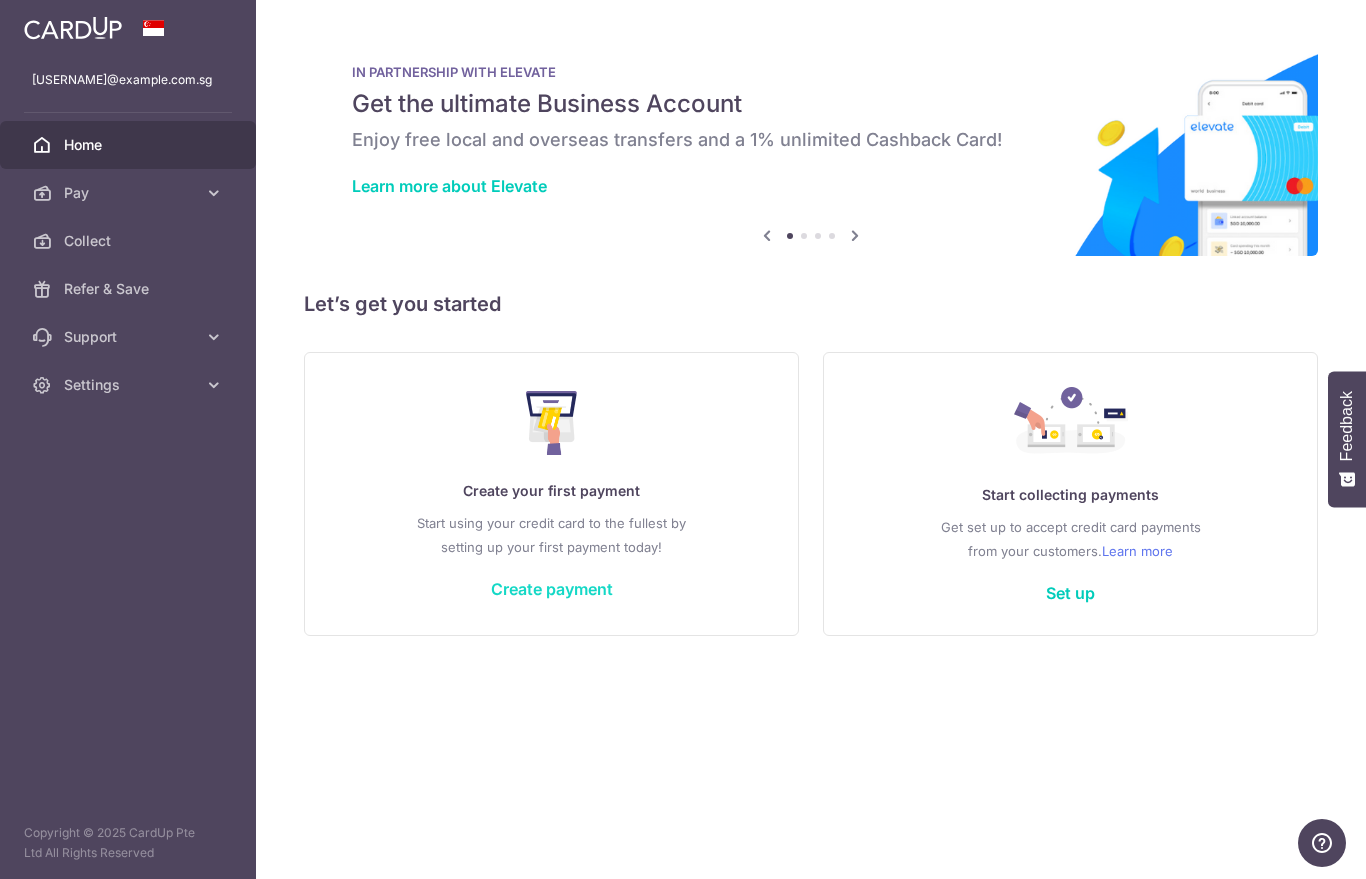 click on "Create payment" at bounding box center (552, 589) 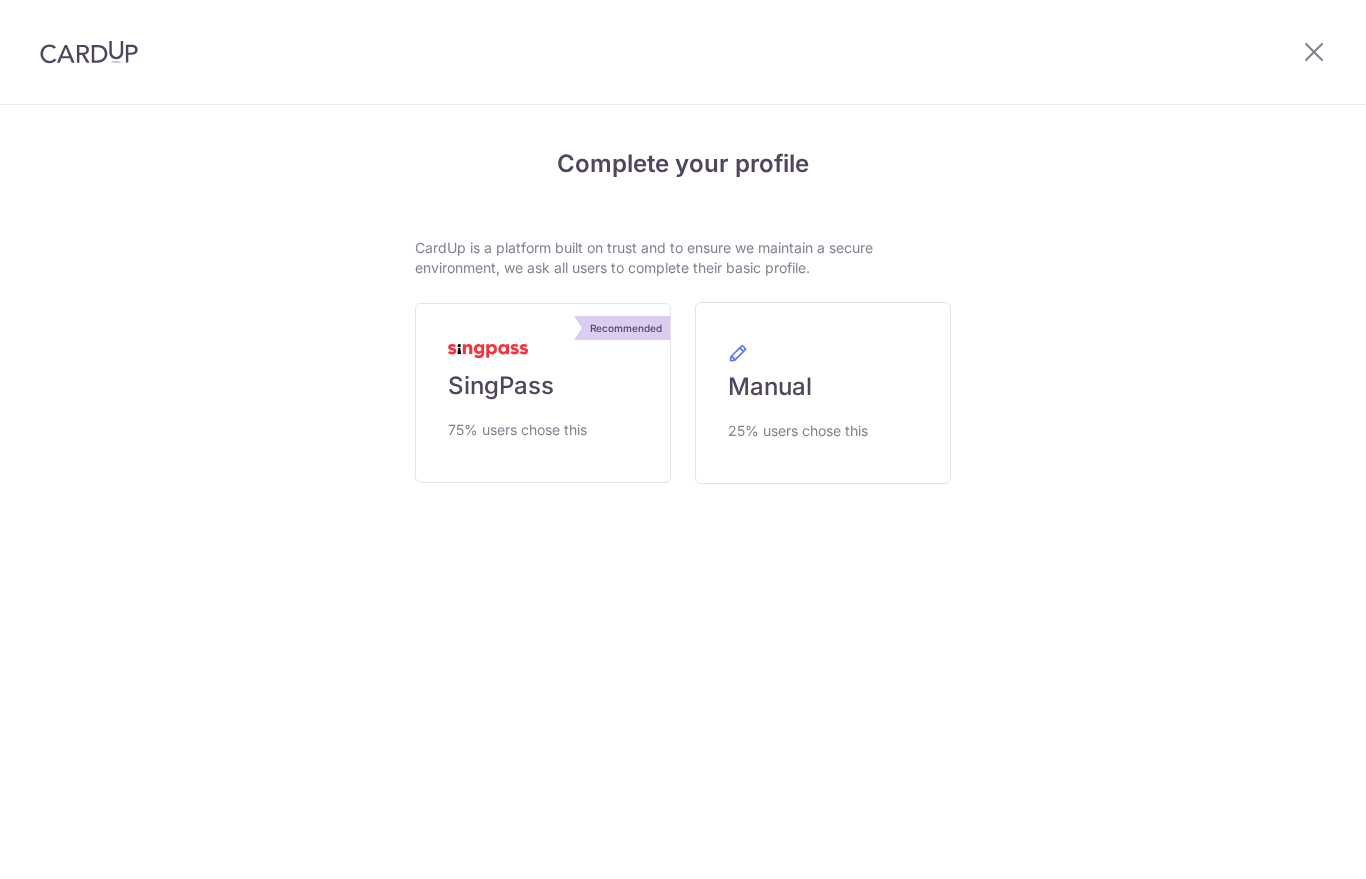 scroll, scrollTop: 0, scrollLeft: 0, axis: both 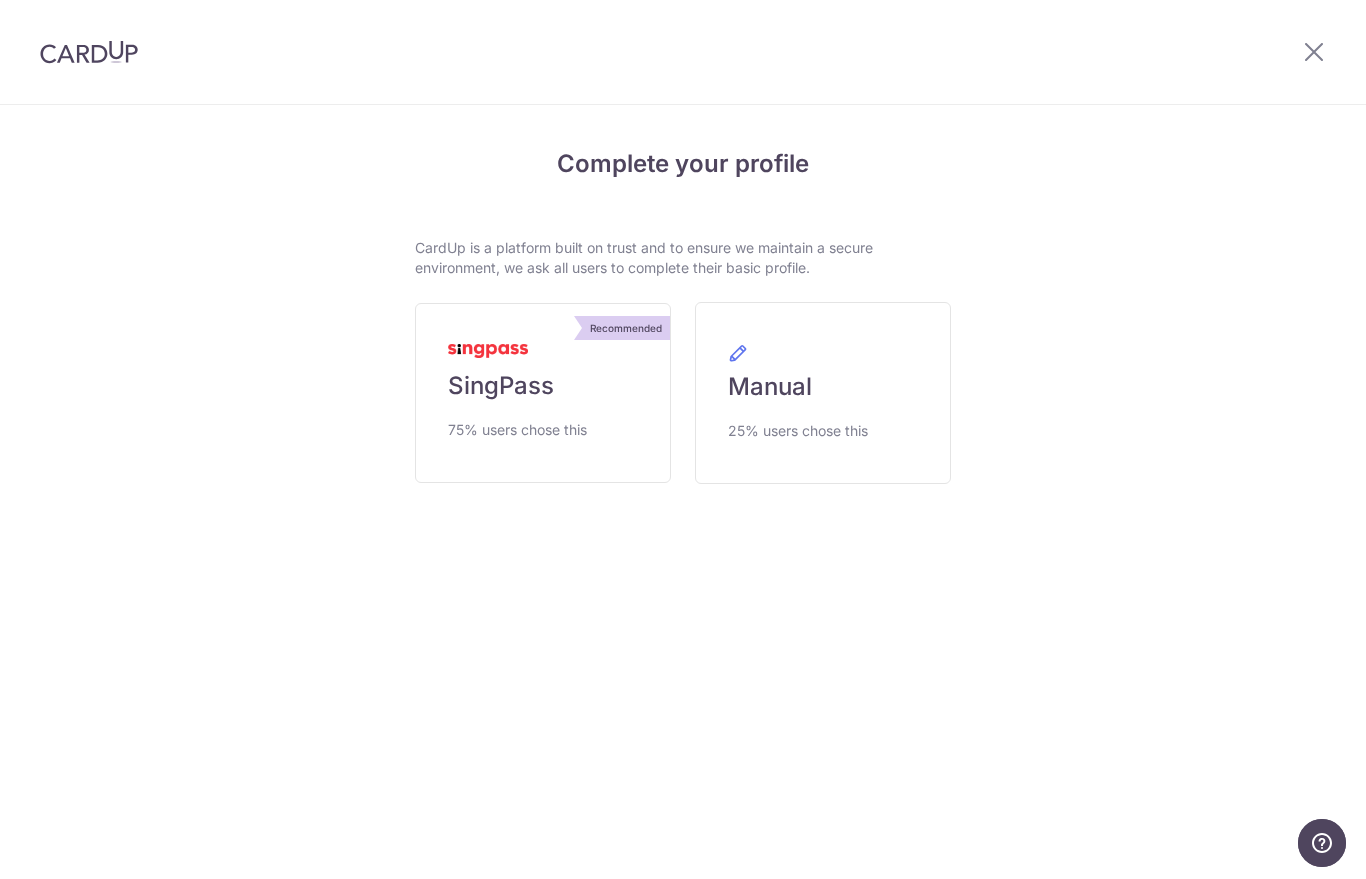 drag, startPoint x: 567, startPoint y: 255, endPoint x: 836, endPoint y: 283, distance: 270.4533 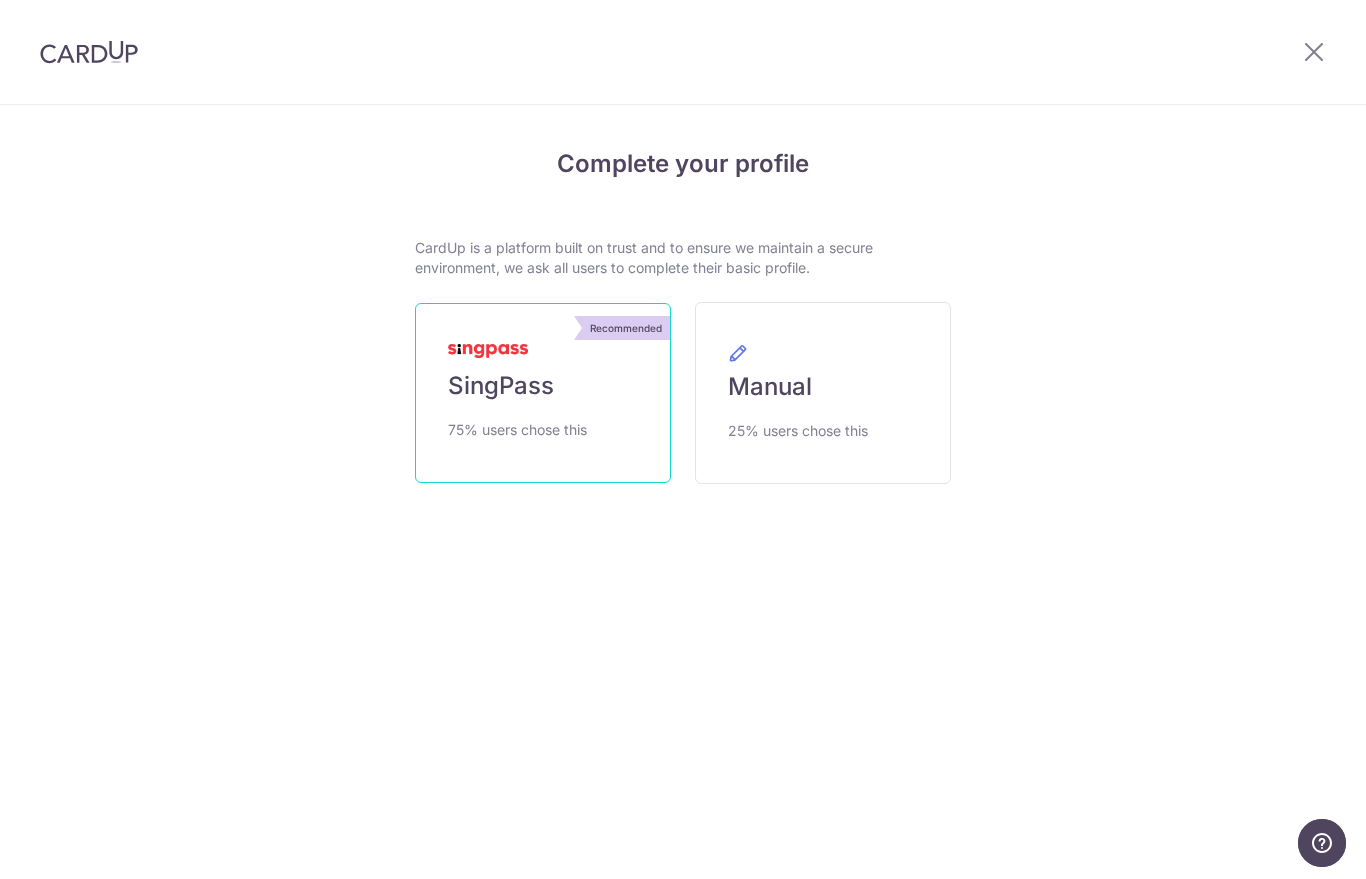 click on "SingPass" at bounding box center (501, 386) 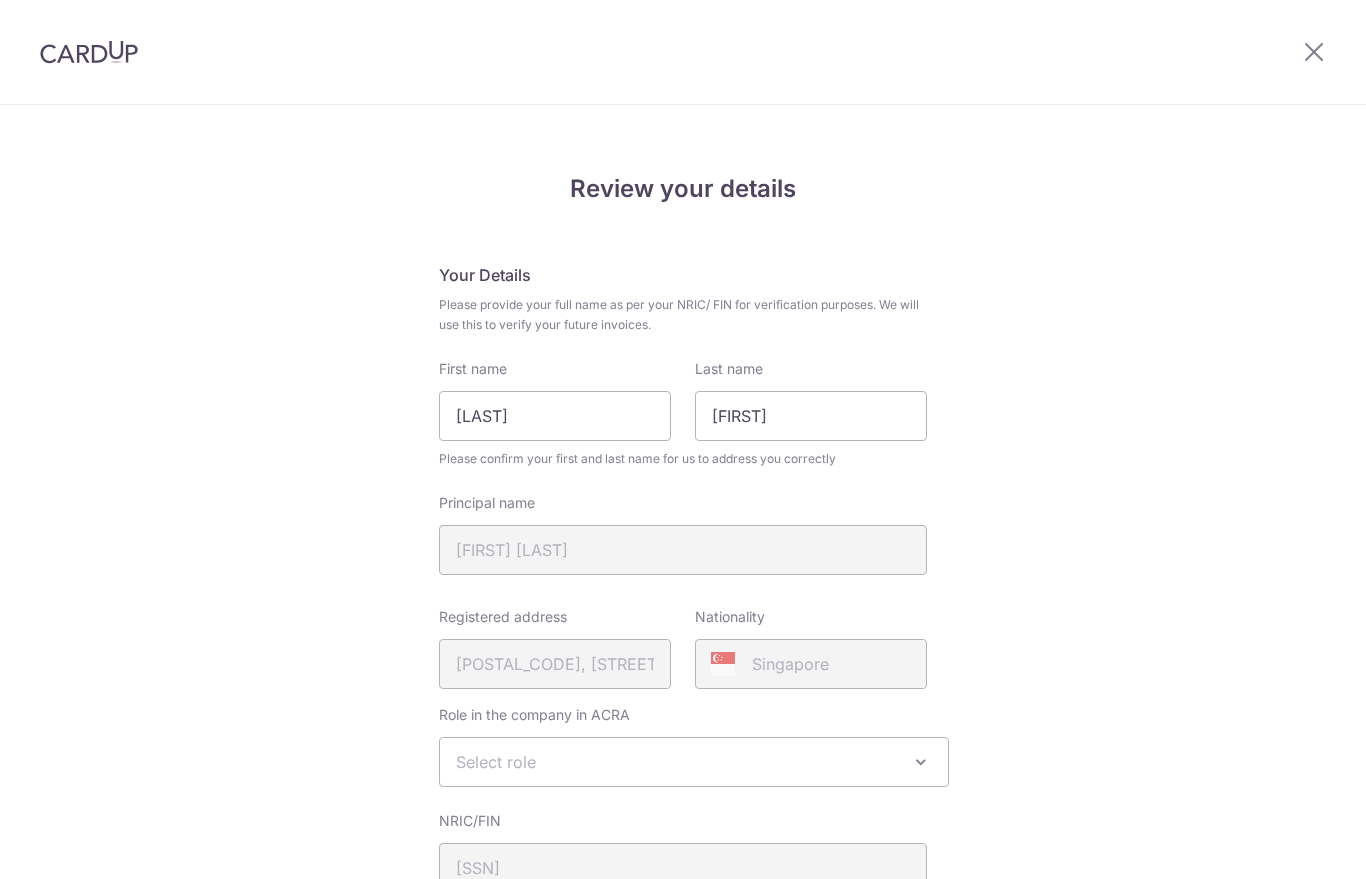 scroll, scrollTop: 0, scrollLeft: 0, axis: both 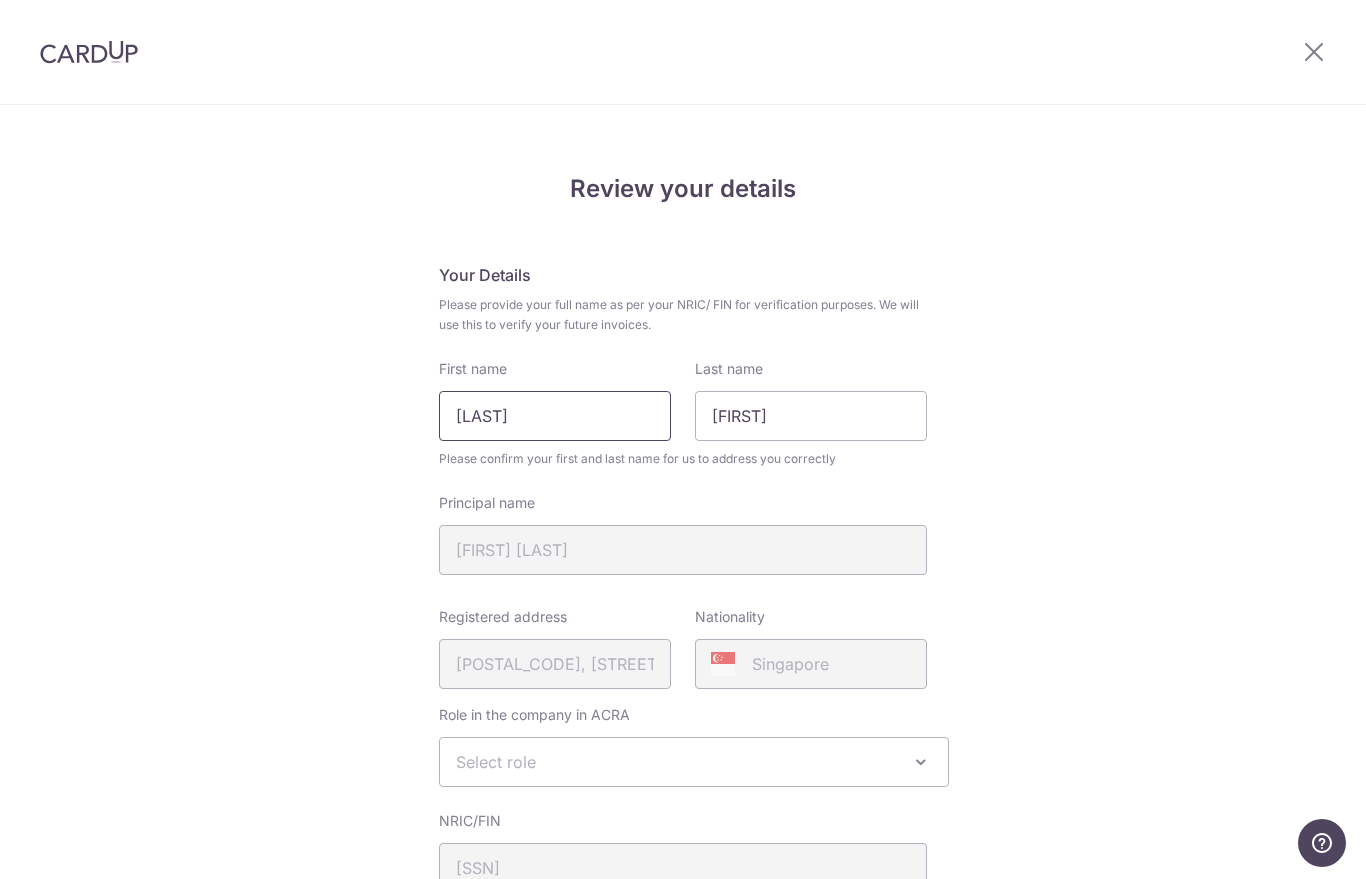 click on "Khoerniawan" at bounding box center [555, 416] 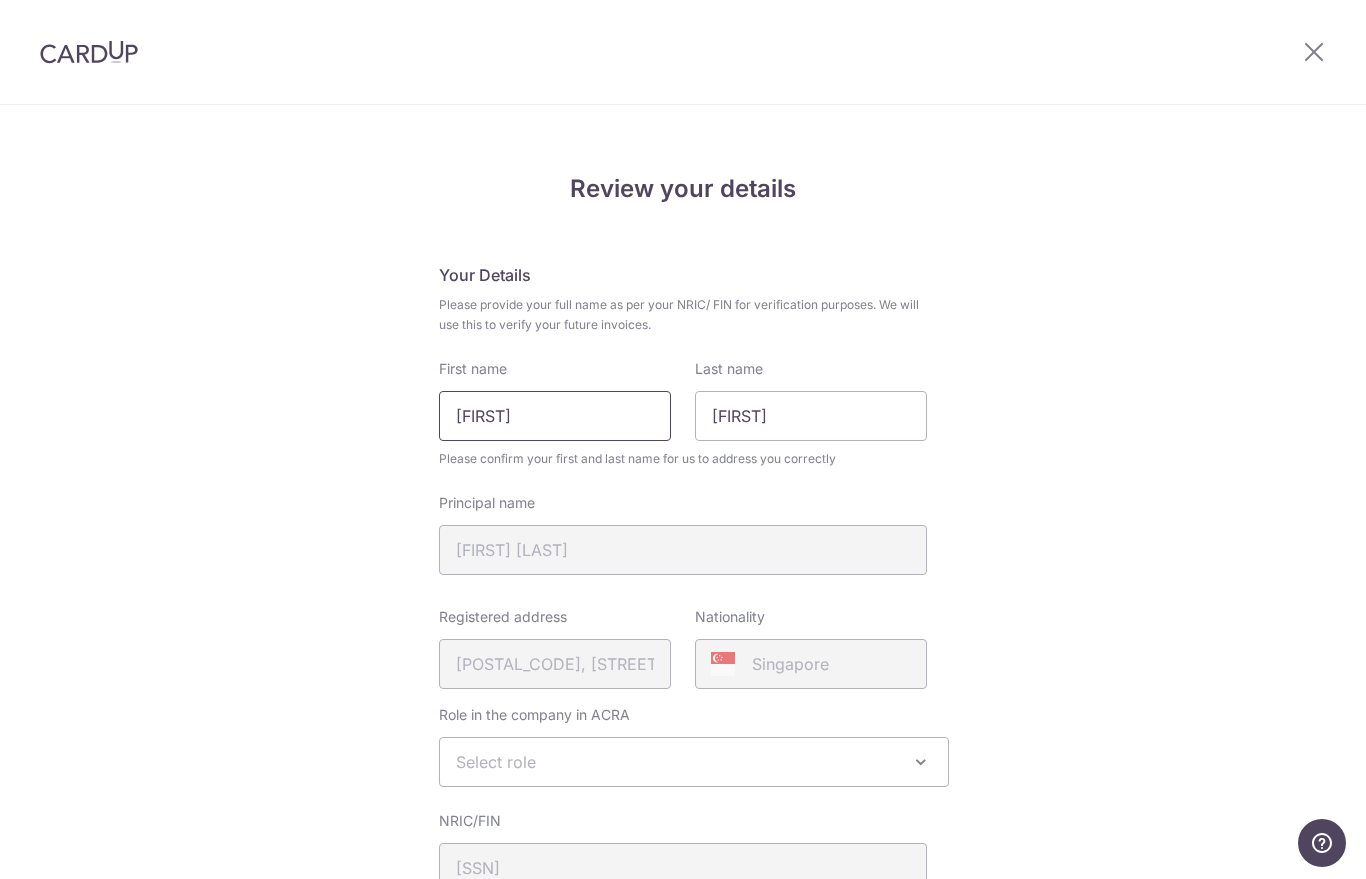 type on "Tommy" 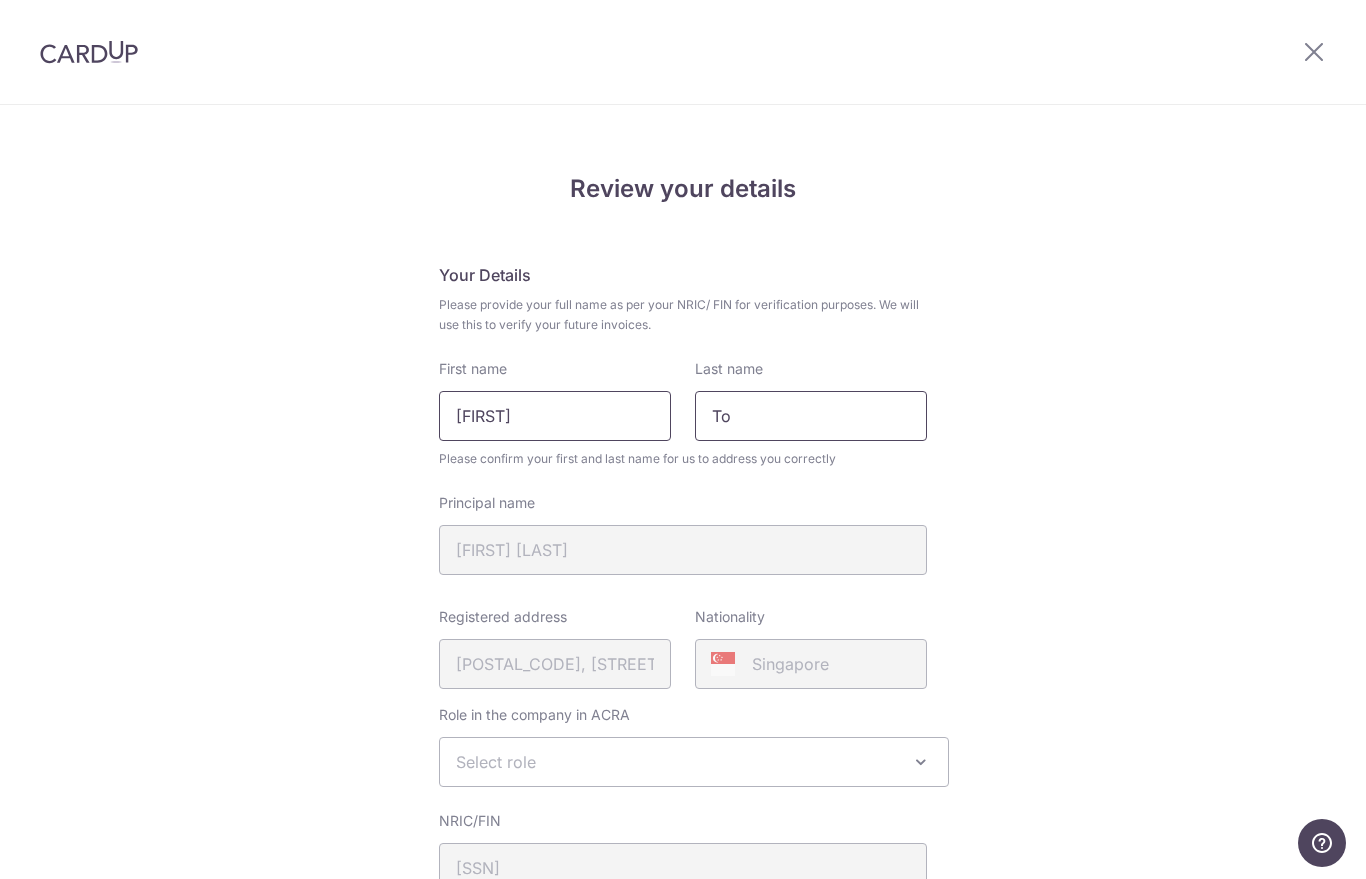 type on "T" 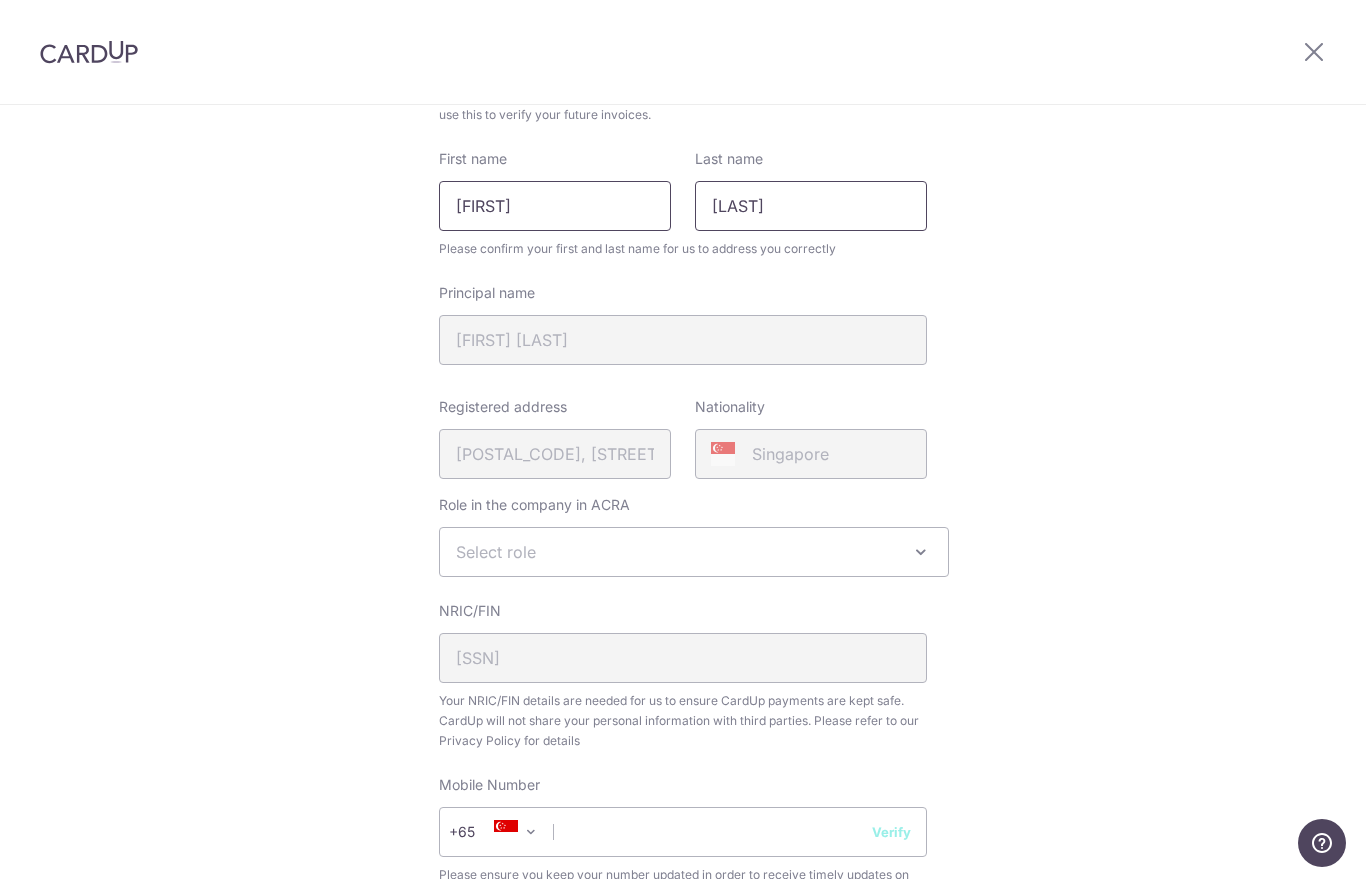 scroll, scrollTop: 211, scrollLeft: 0, axis: vertical 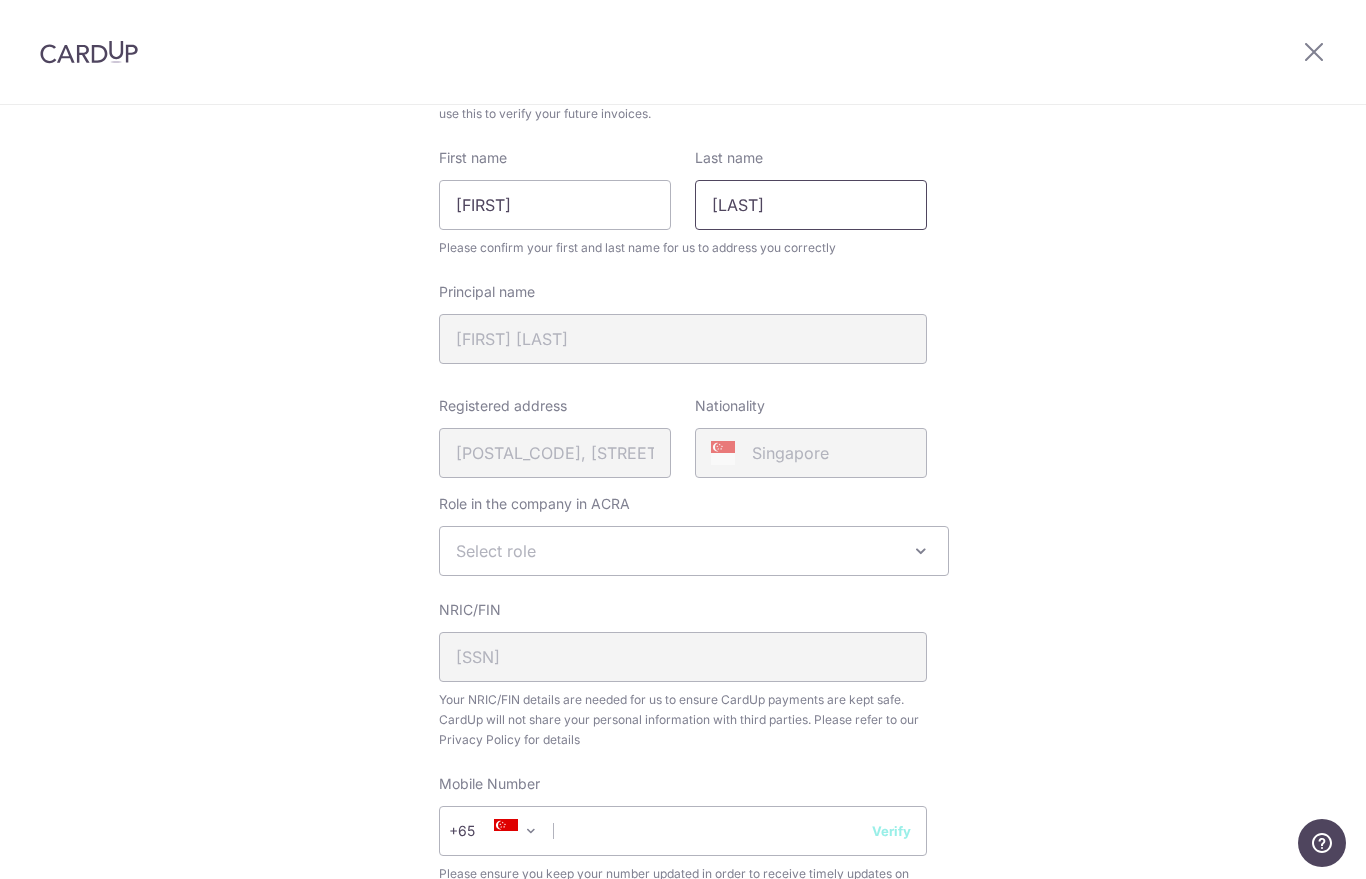 type on "Khoerniawan" 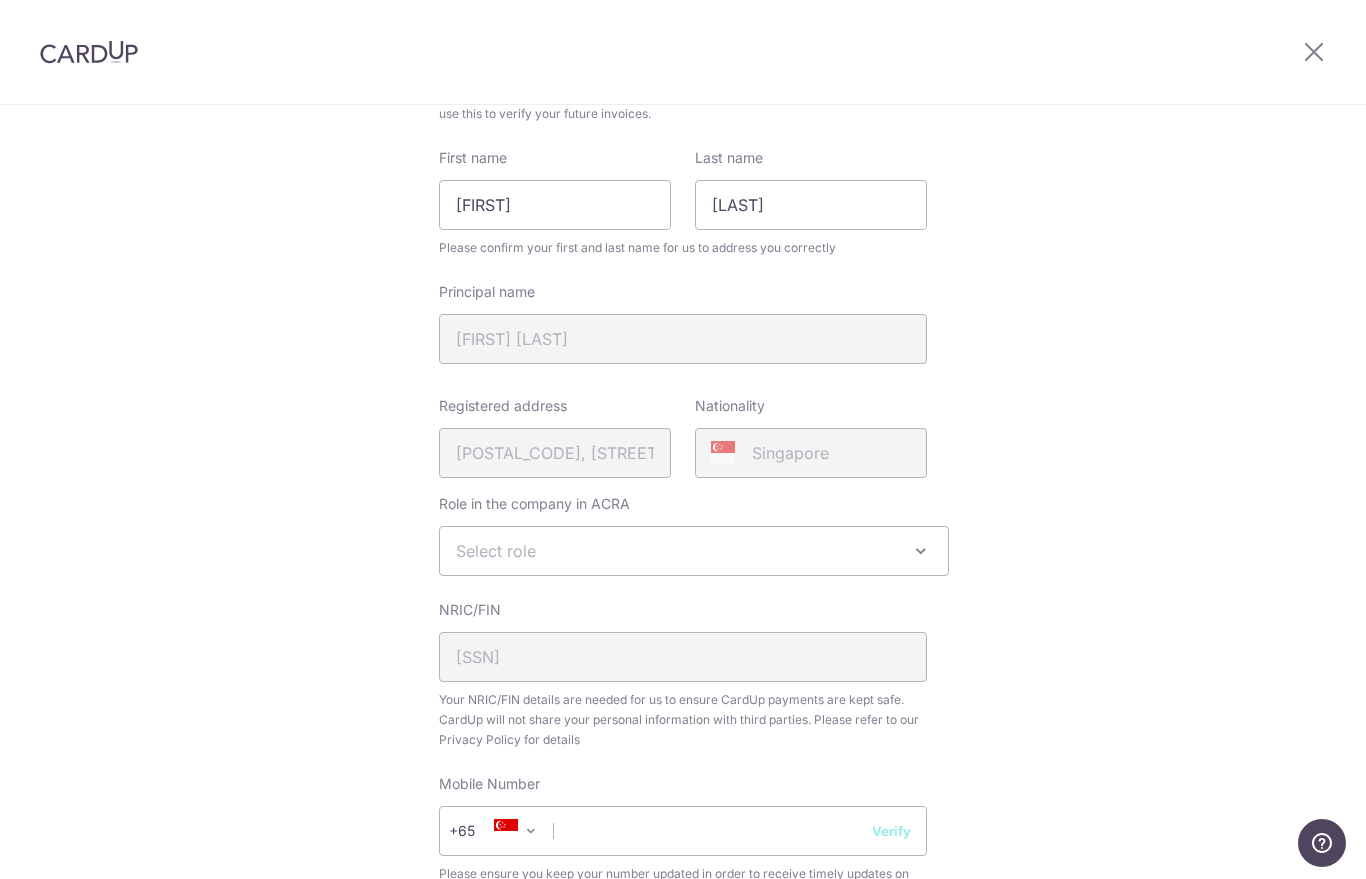 click on "Select role" at bounding box center (694, 551) 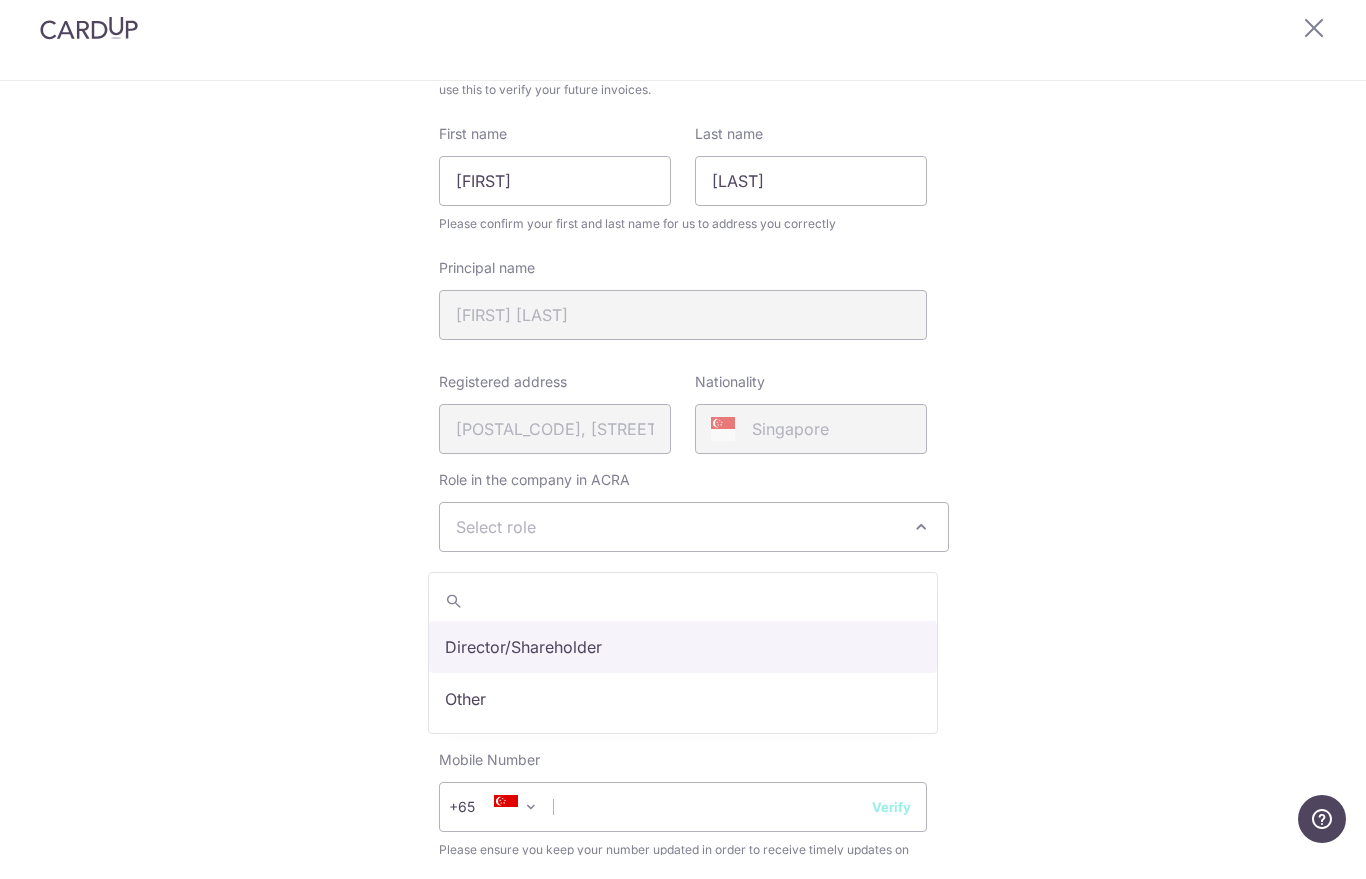 scroll, scrollTop: 25, scrollLeft: 0, axis: vertical 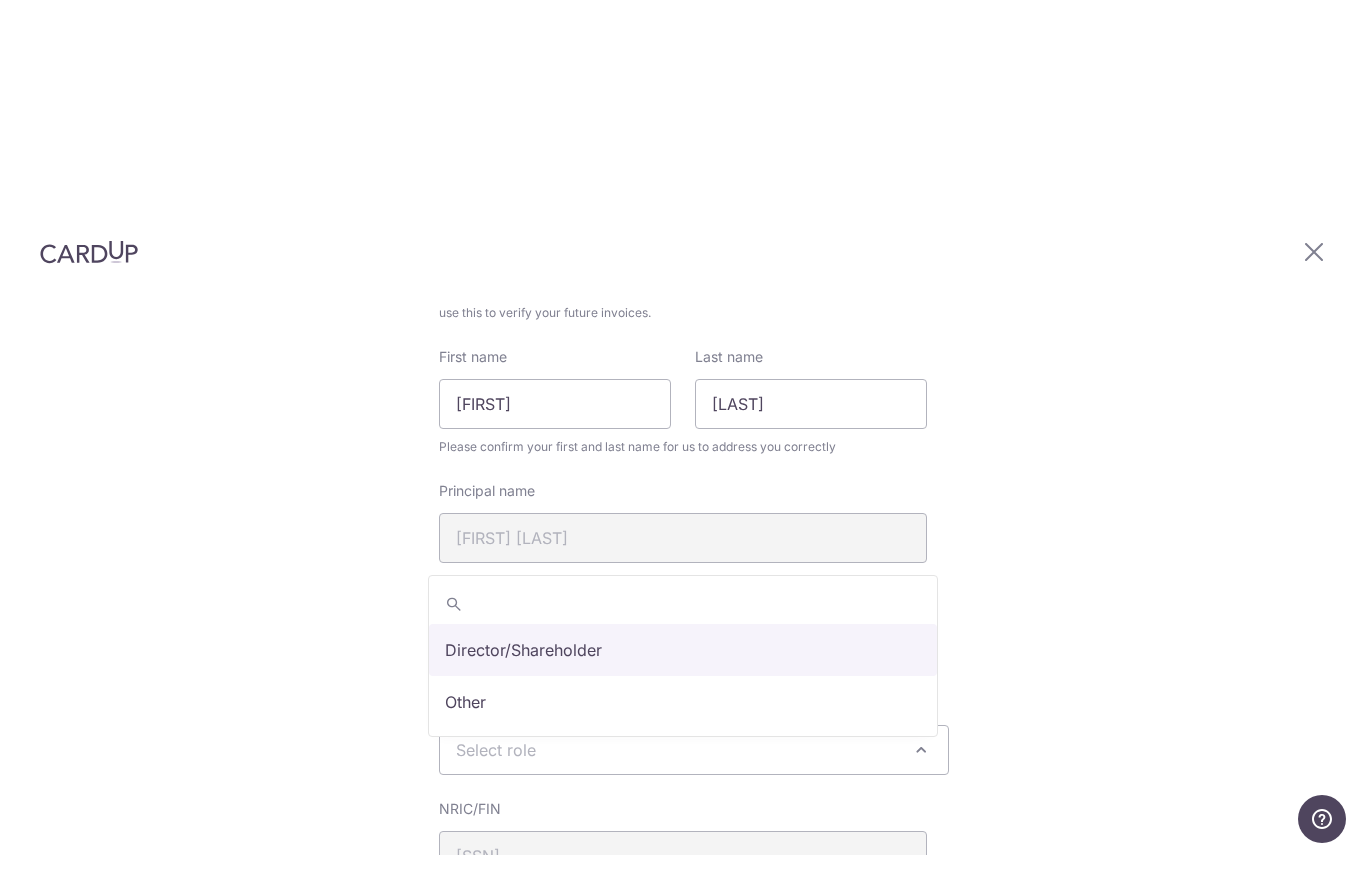 select on "other" 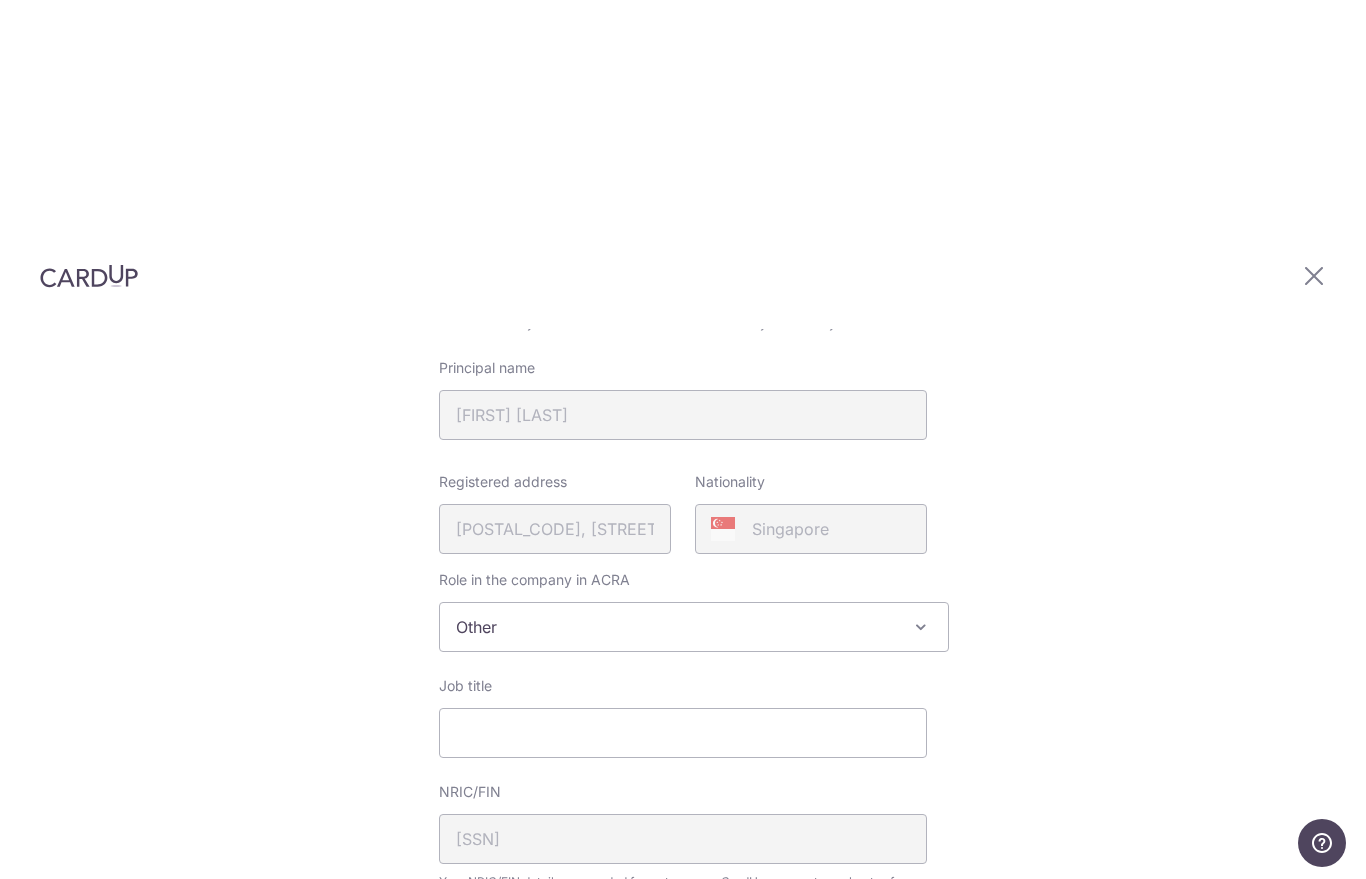 scroll, scrollTop: 514, scrollLeft: 0, axis: vertical 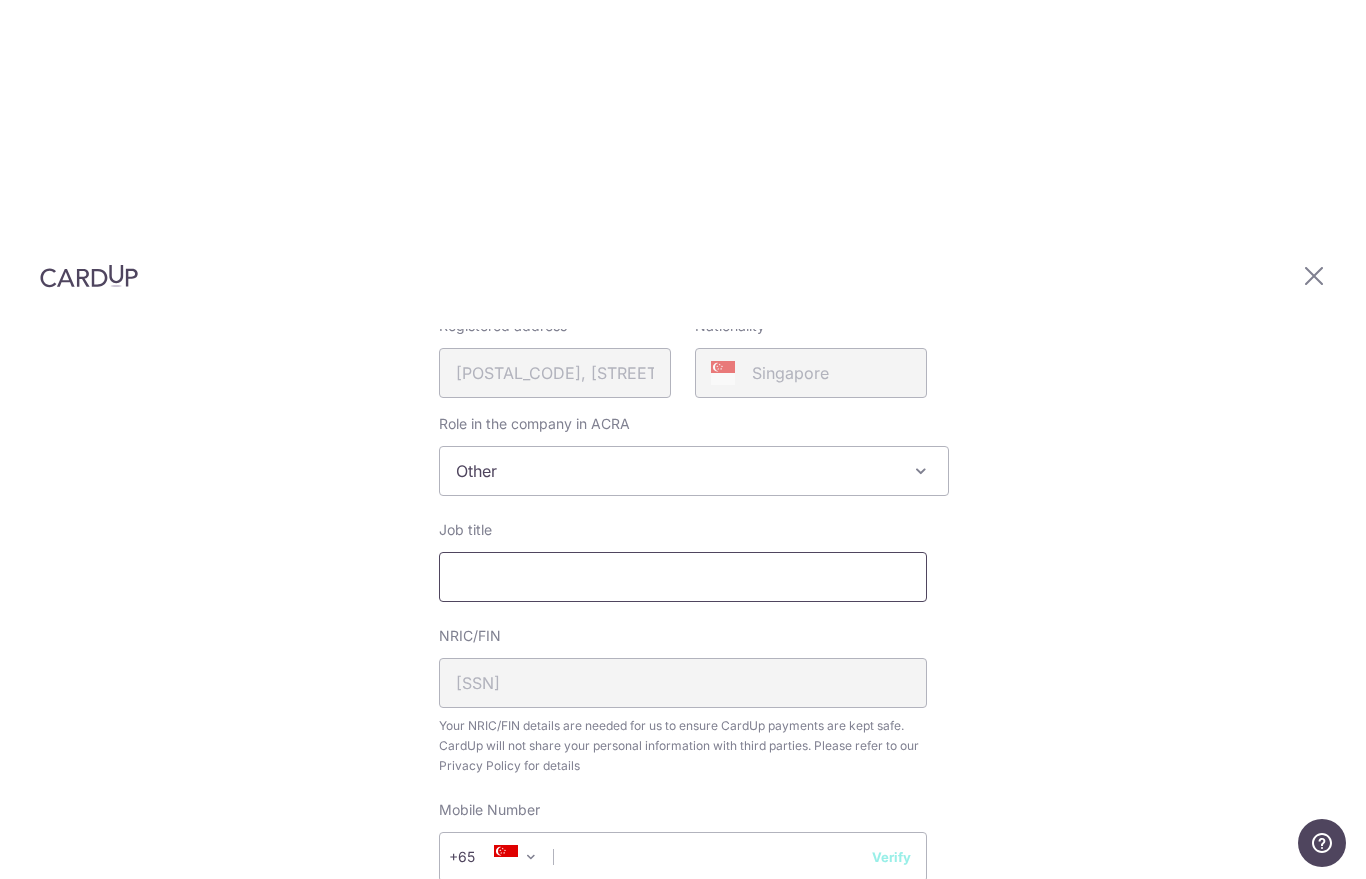 click on "Job title" at bounding box center (683, 577) 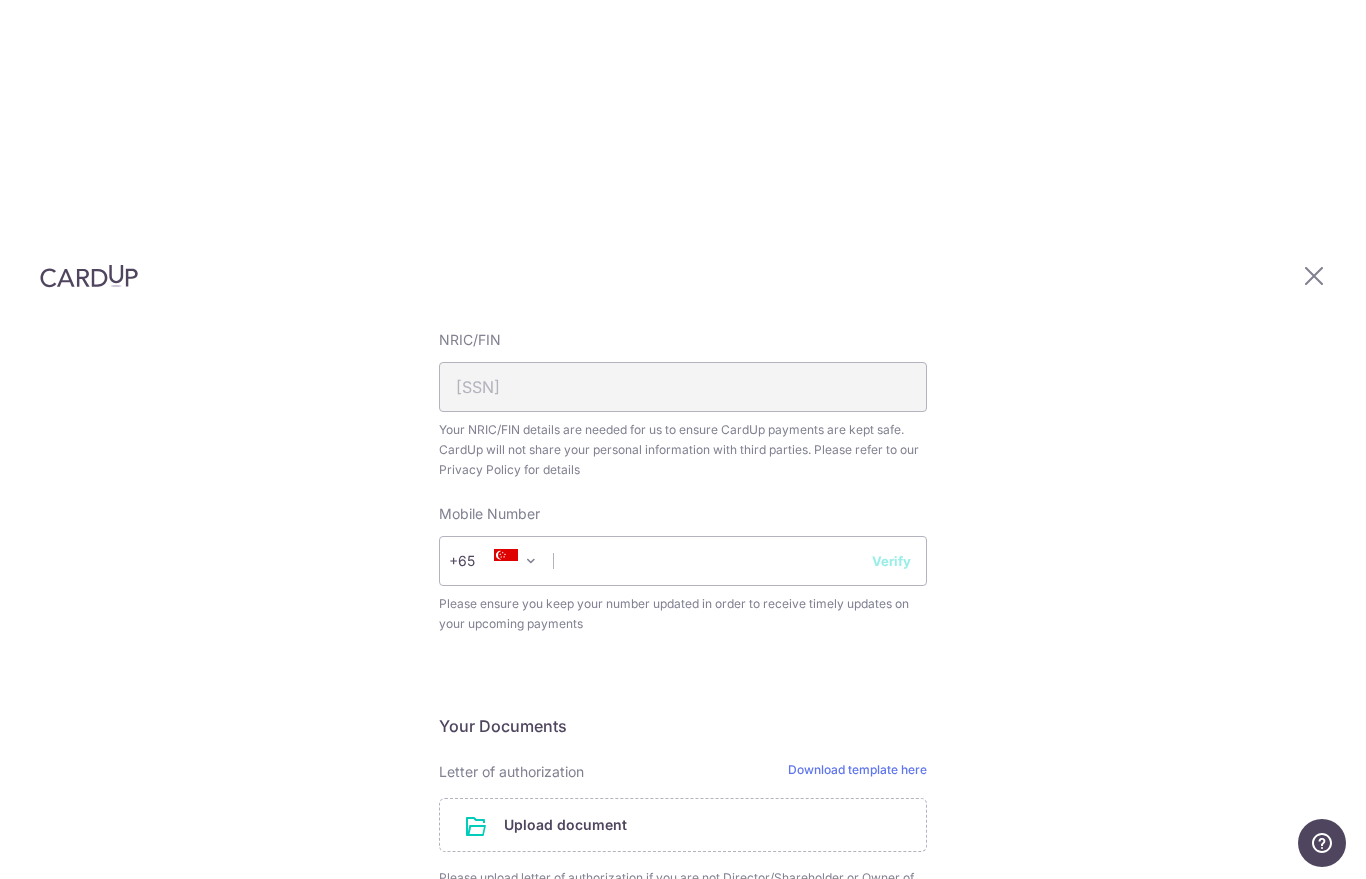 scroll, scrollTop: 794, scrollLeft: 0, axis: vertical 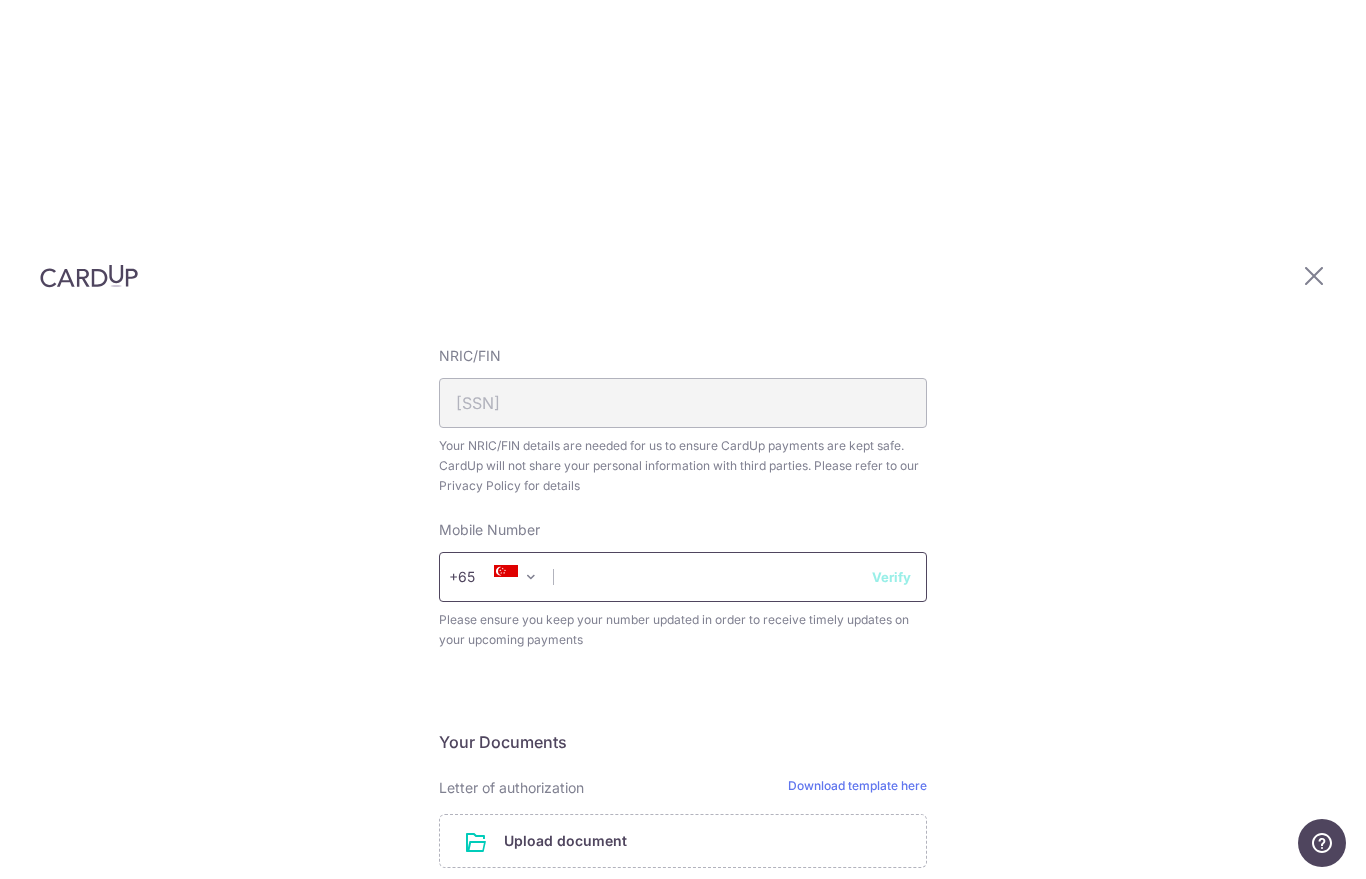 type on "Financial Services Manager" 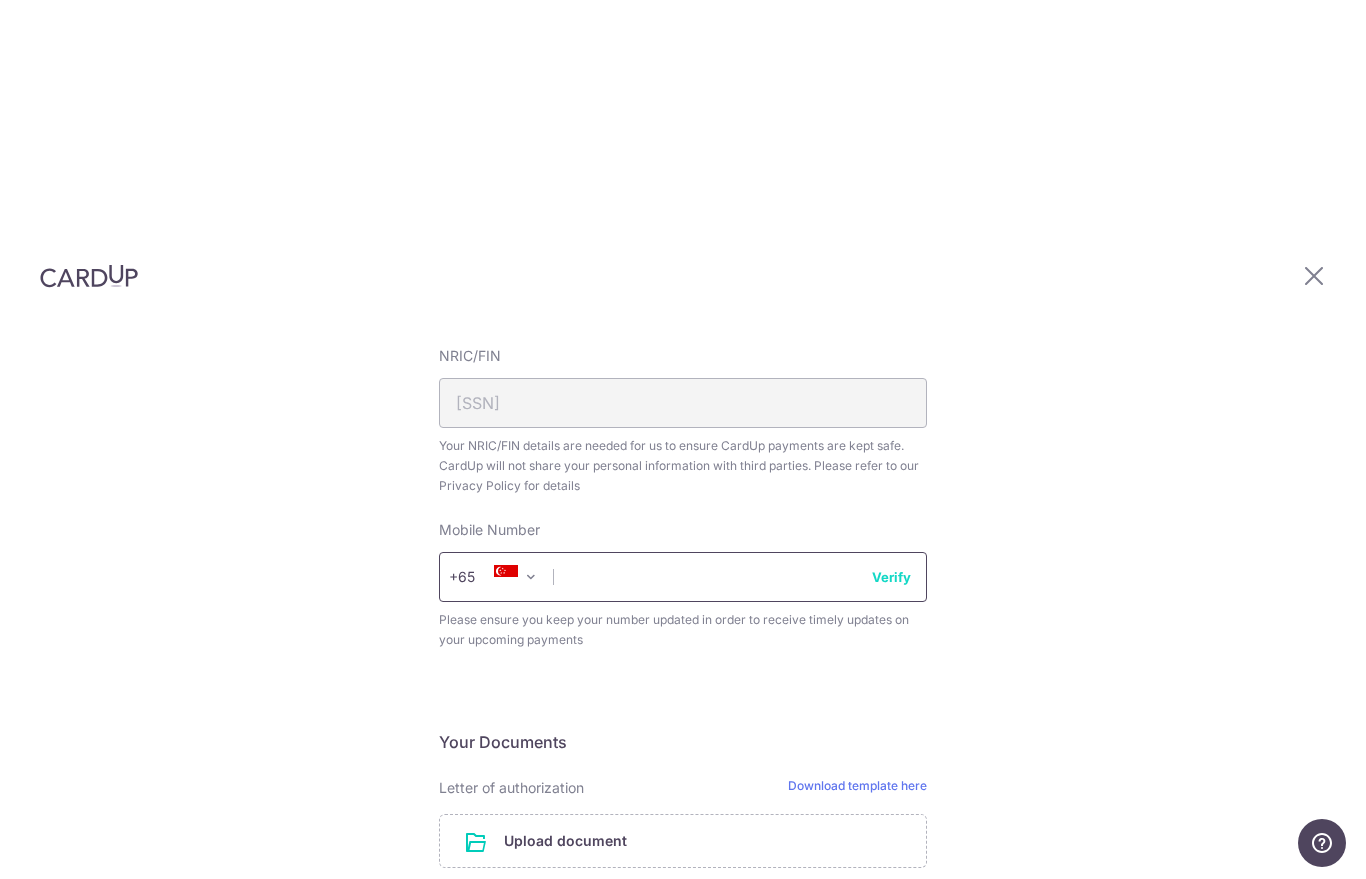 click at bounding box center (683, 577) 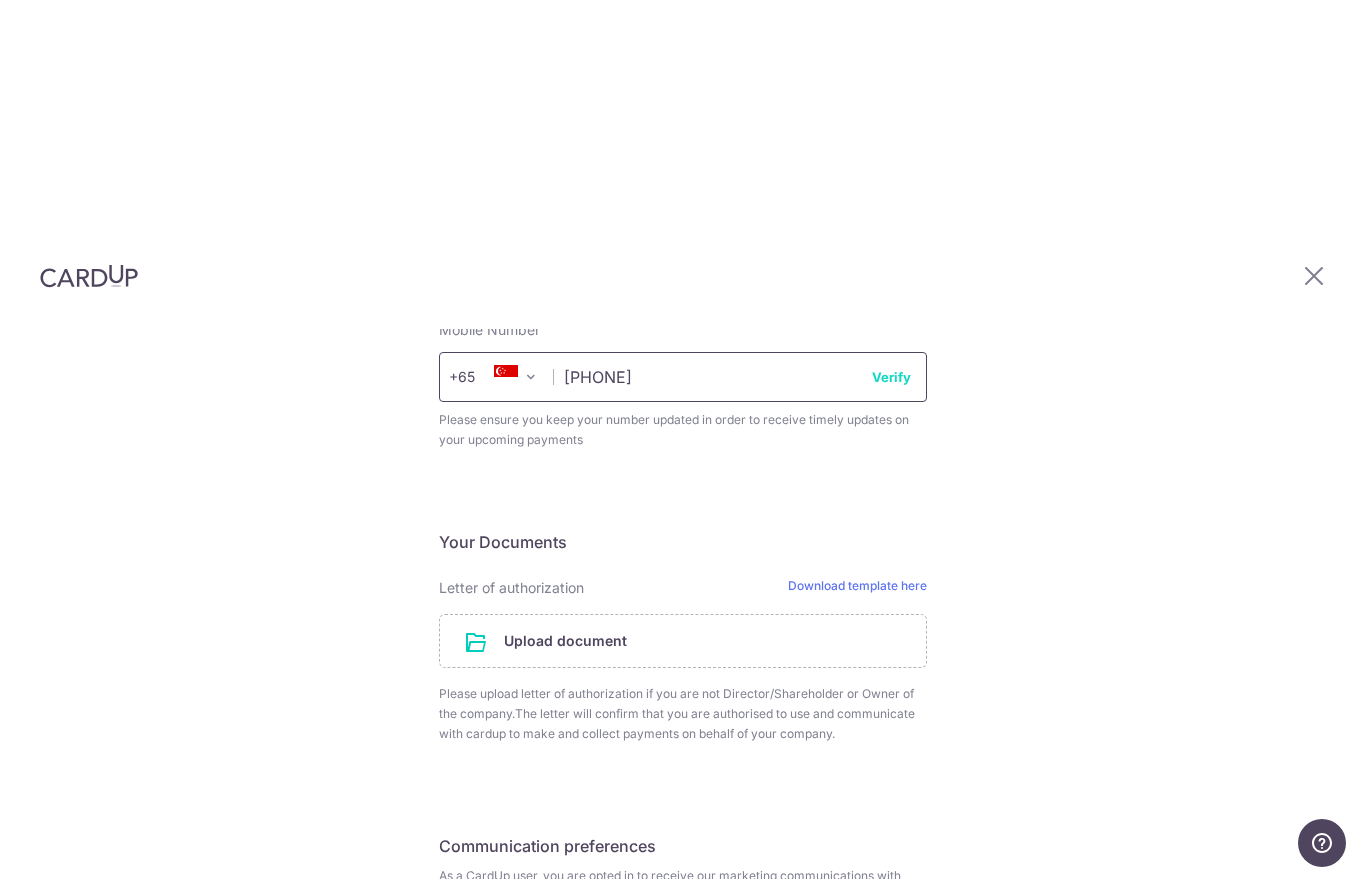 scroll, scrollTop: 993, scrollLeft: 0, axis: vertical 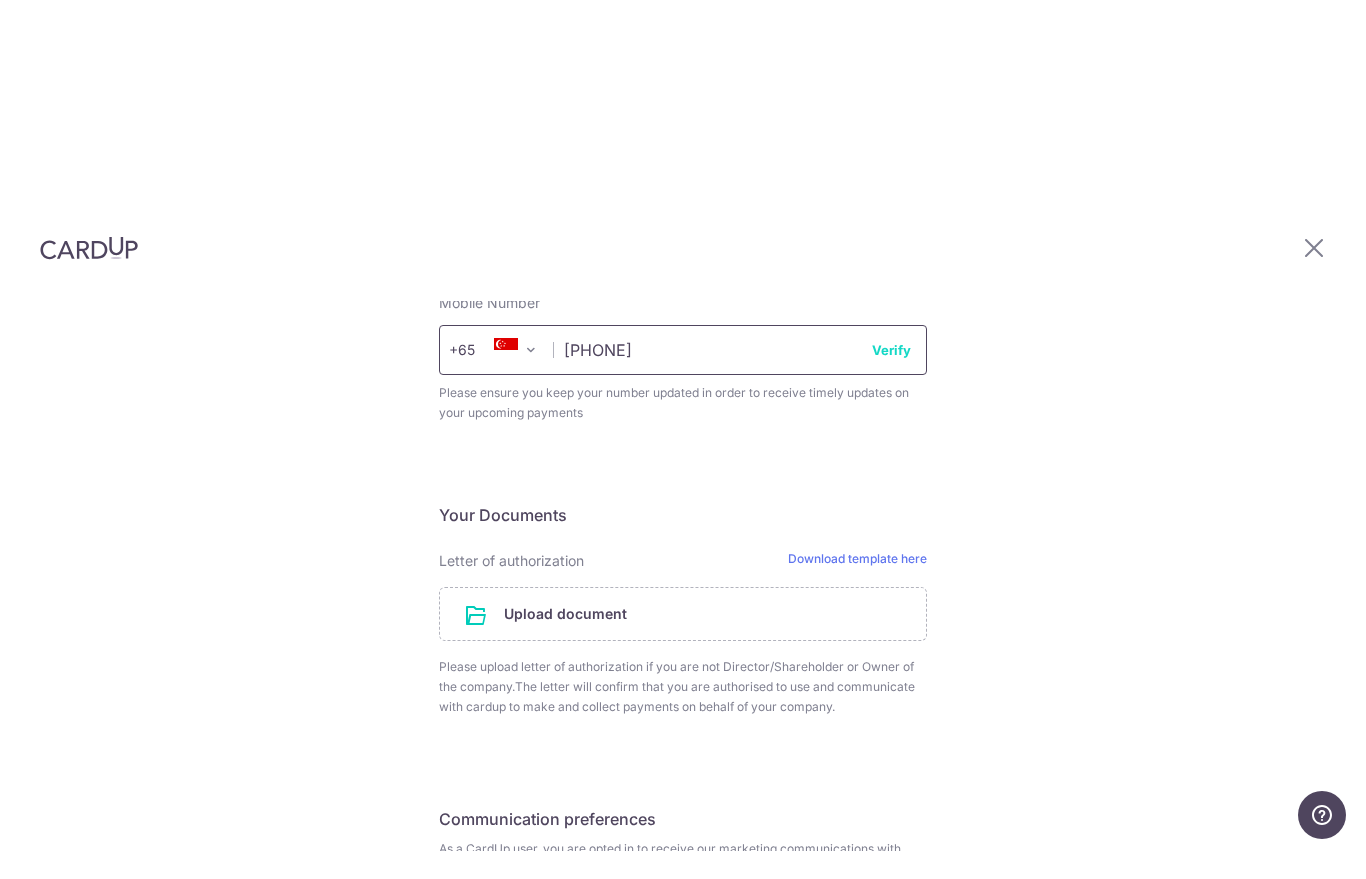 type on "94380070" 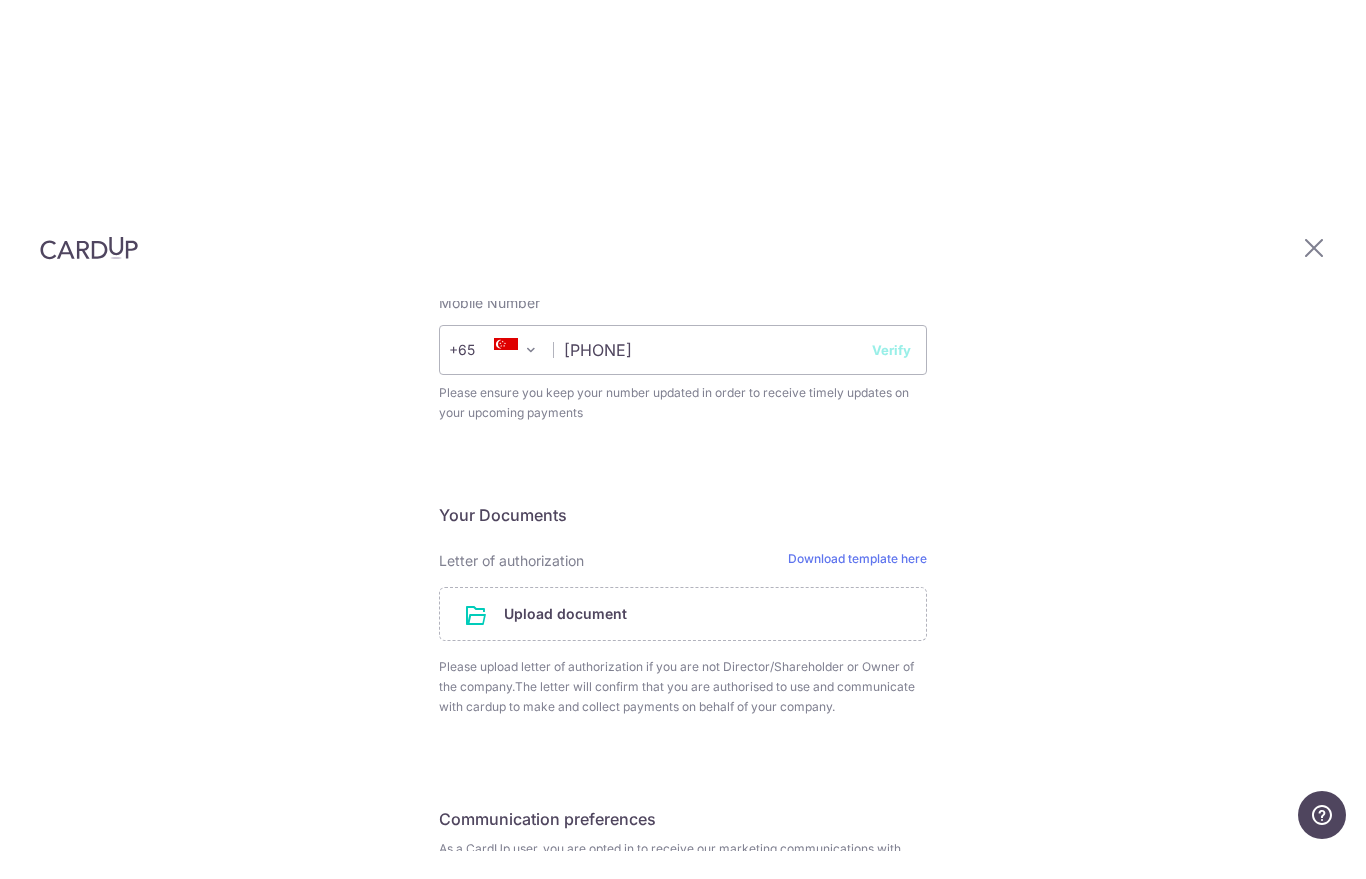 click on "Verify" at bounding box center (891, 378) 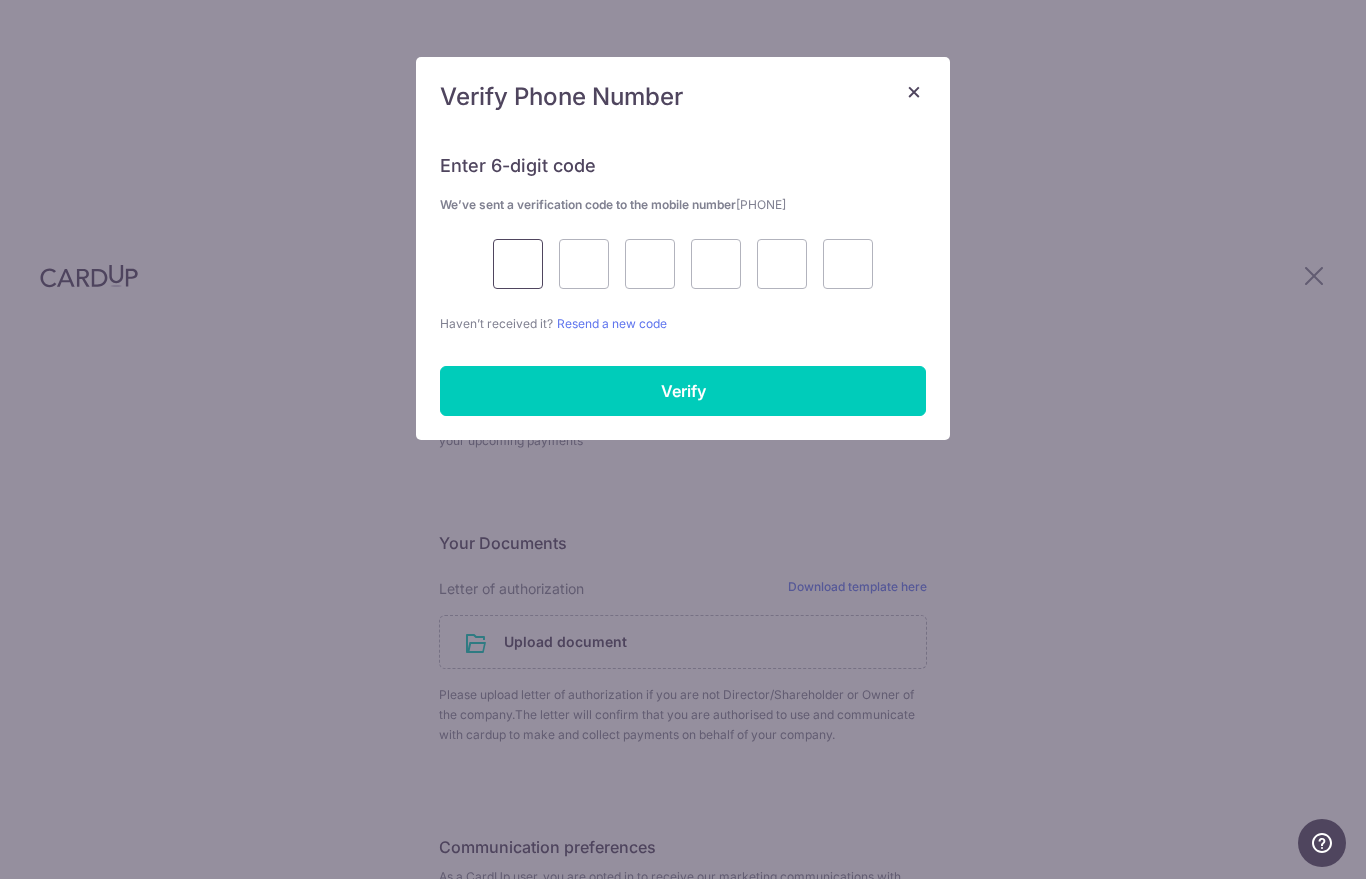 click at bounding box center [518, 264] 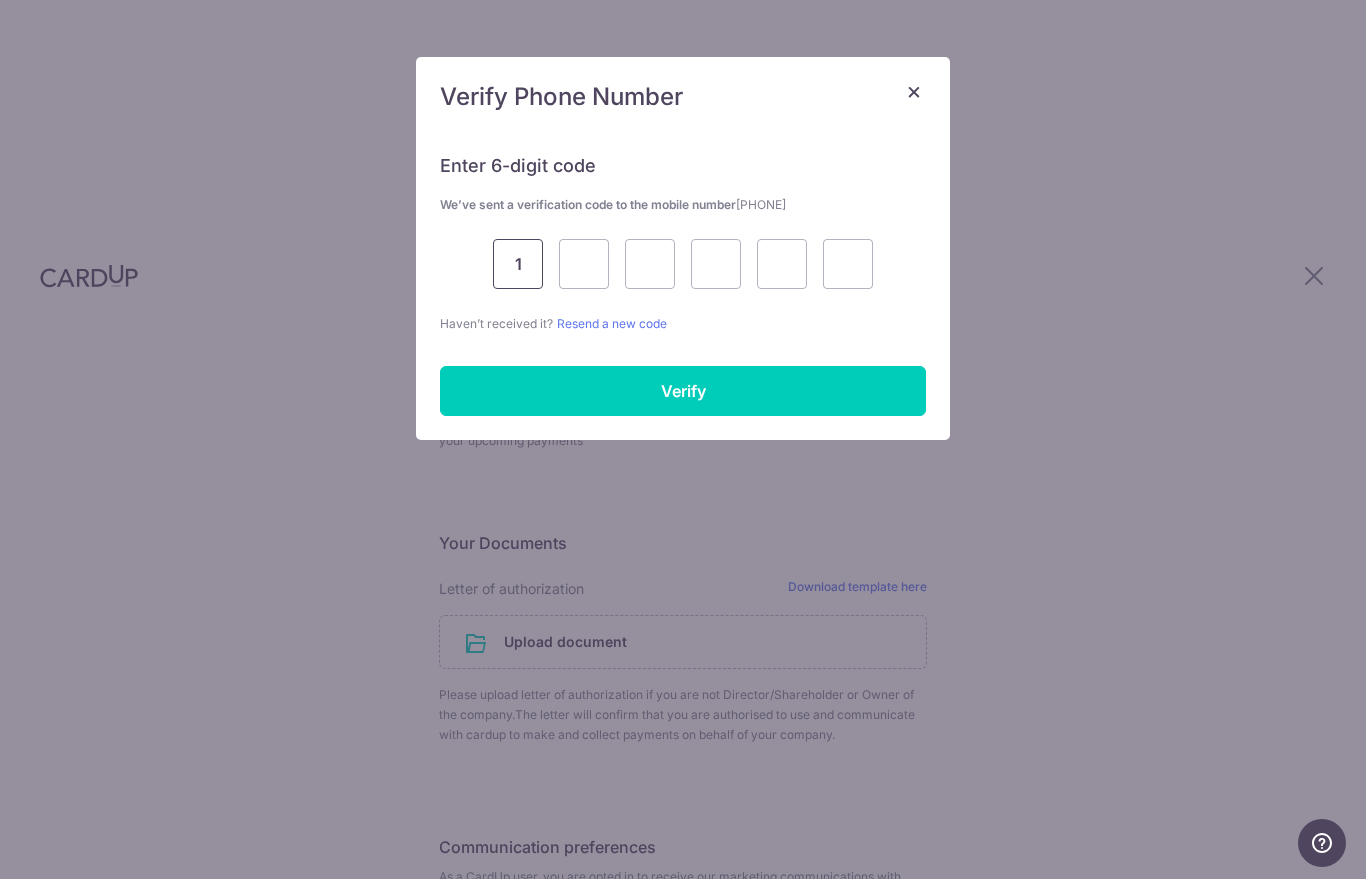 type on "1" 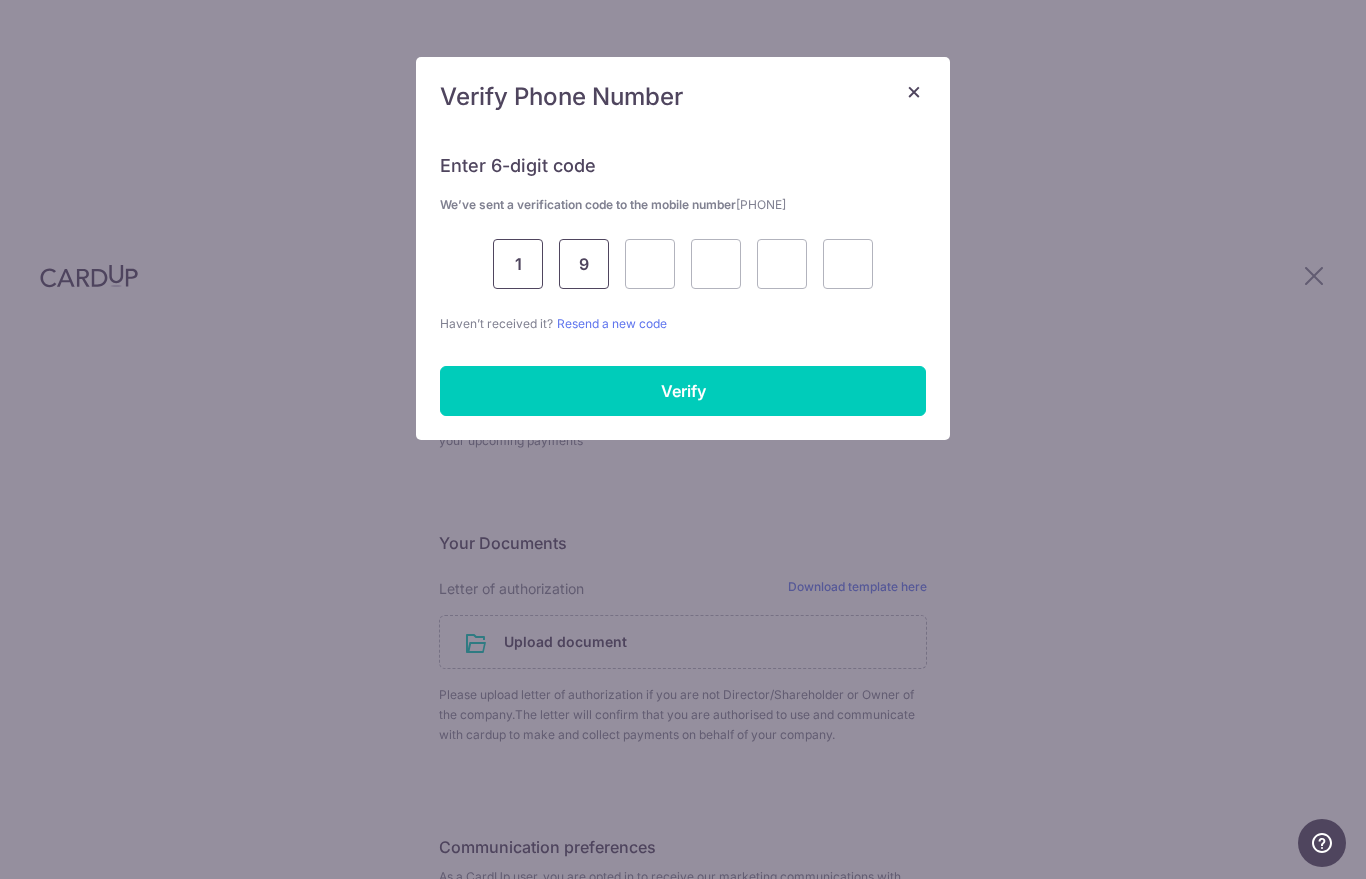 type on "9" 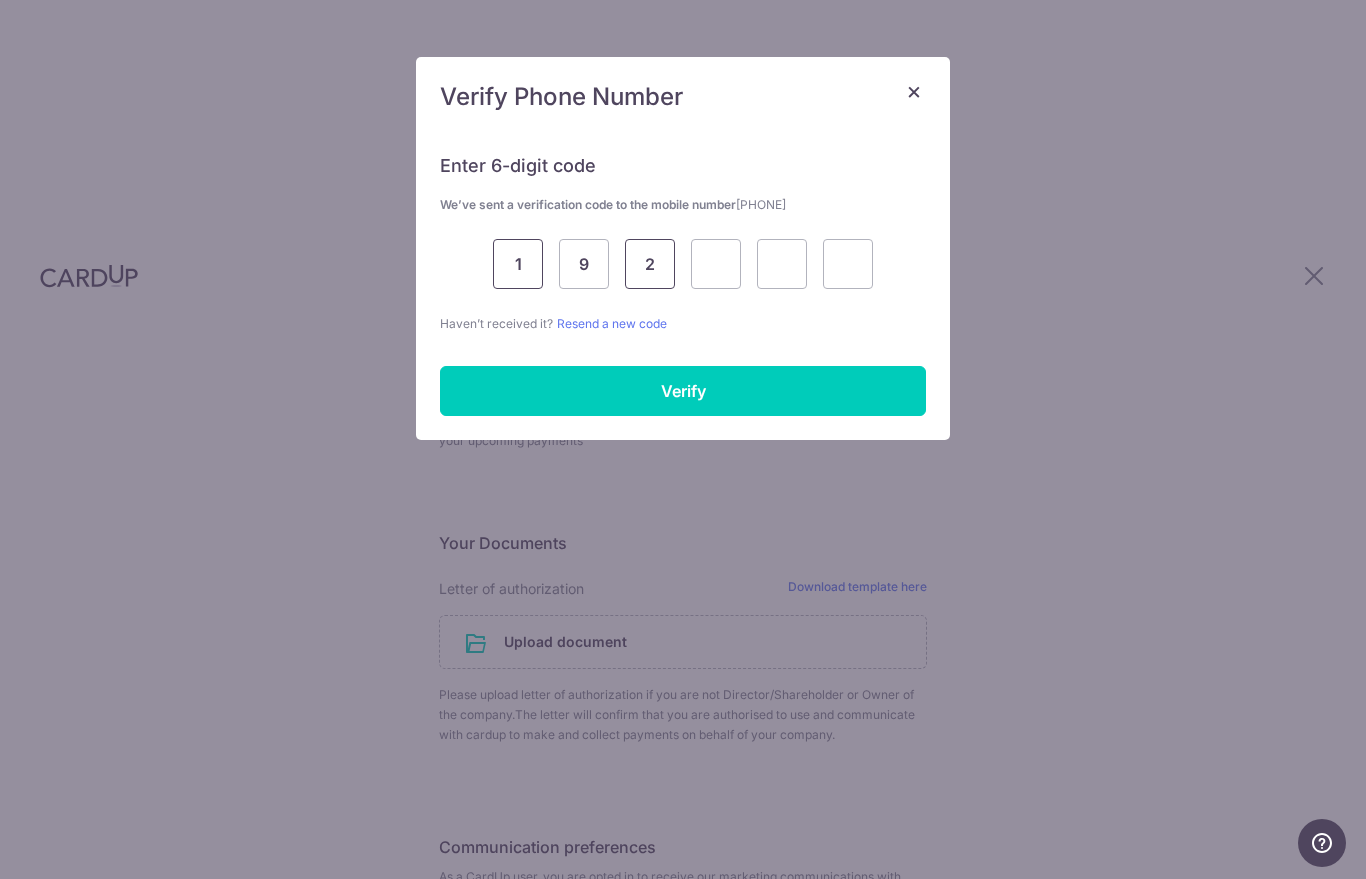 type on "2" 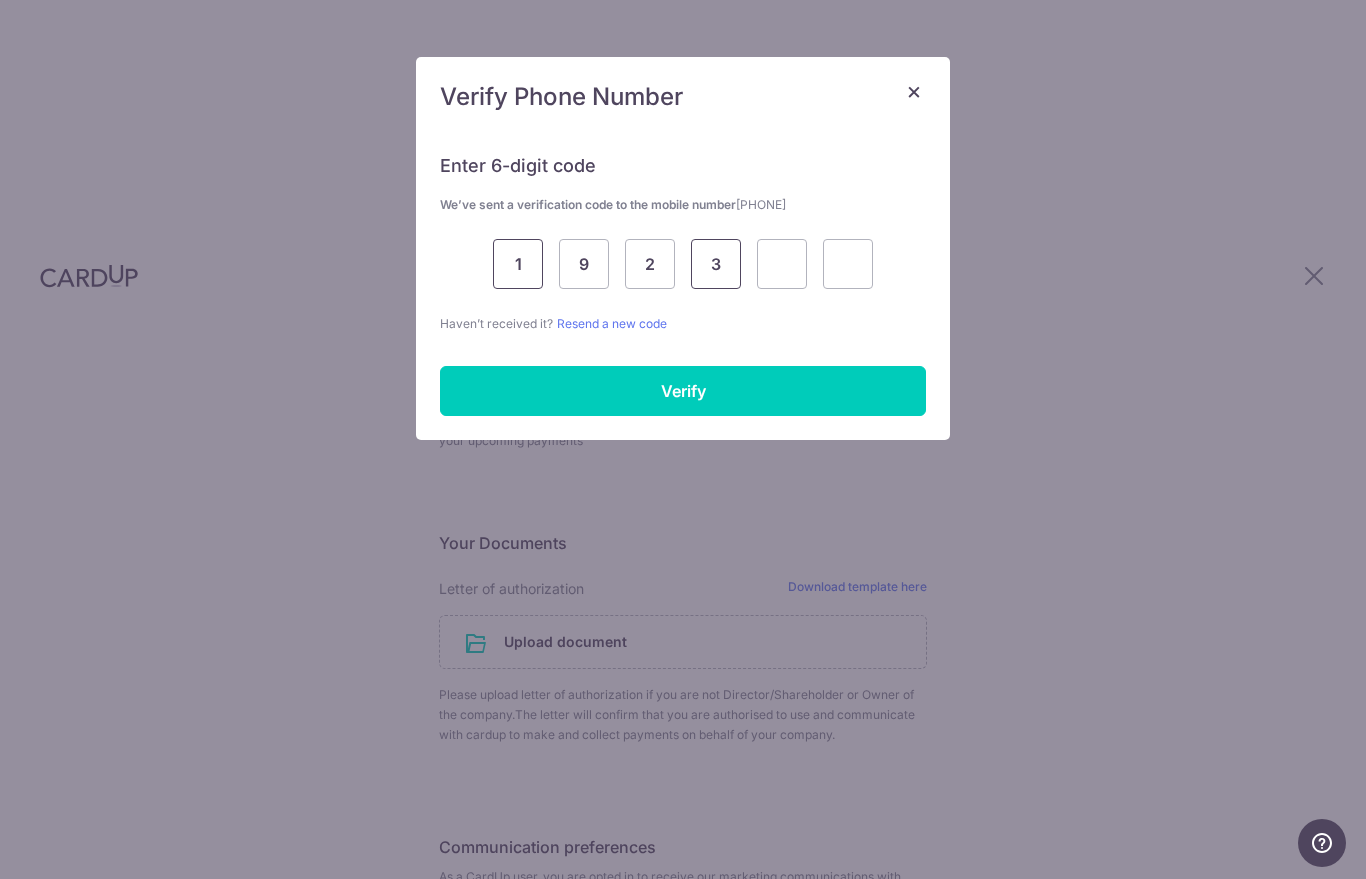 type on "3" 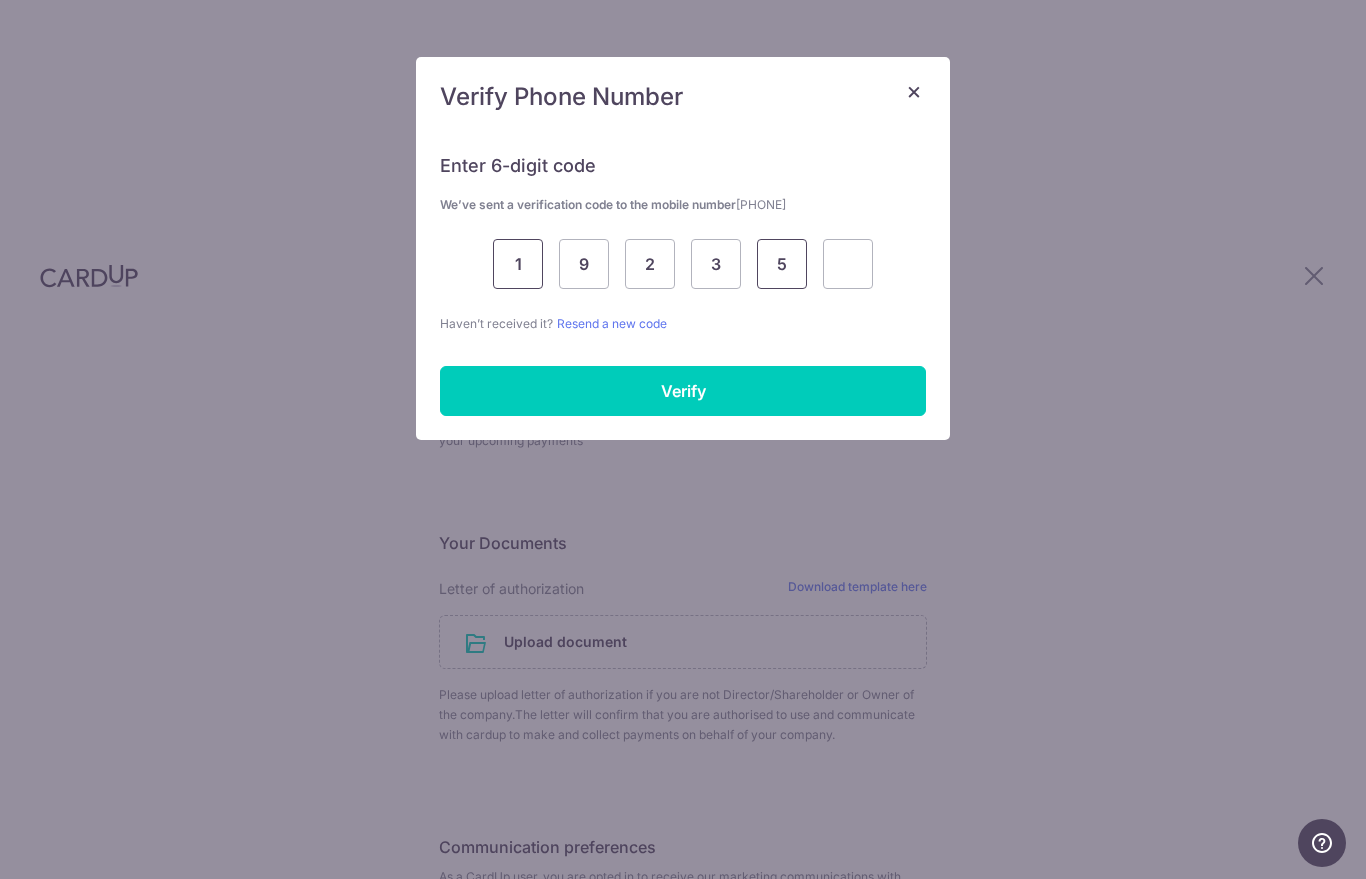 type on "5" 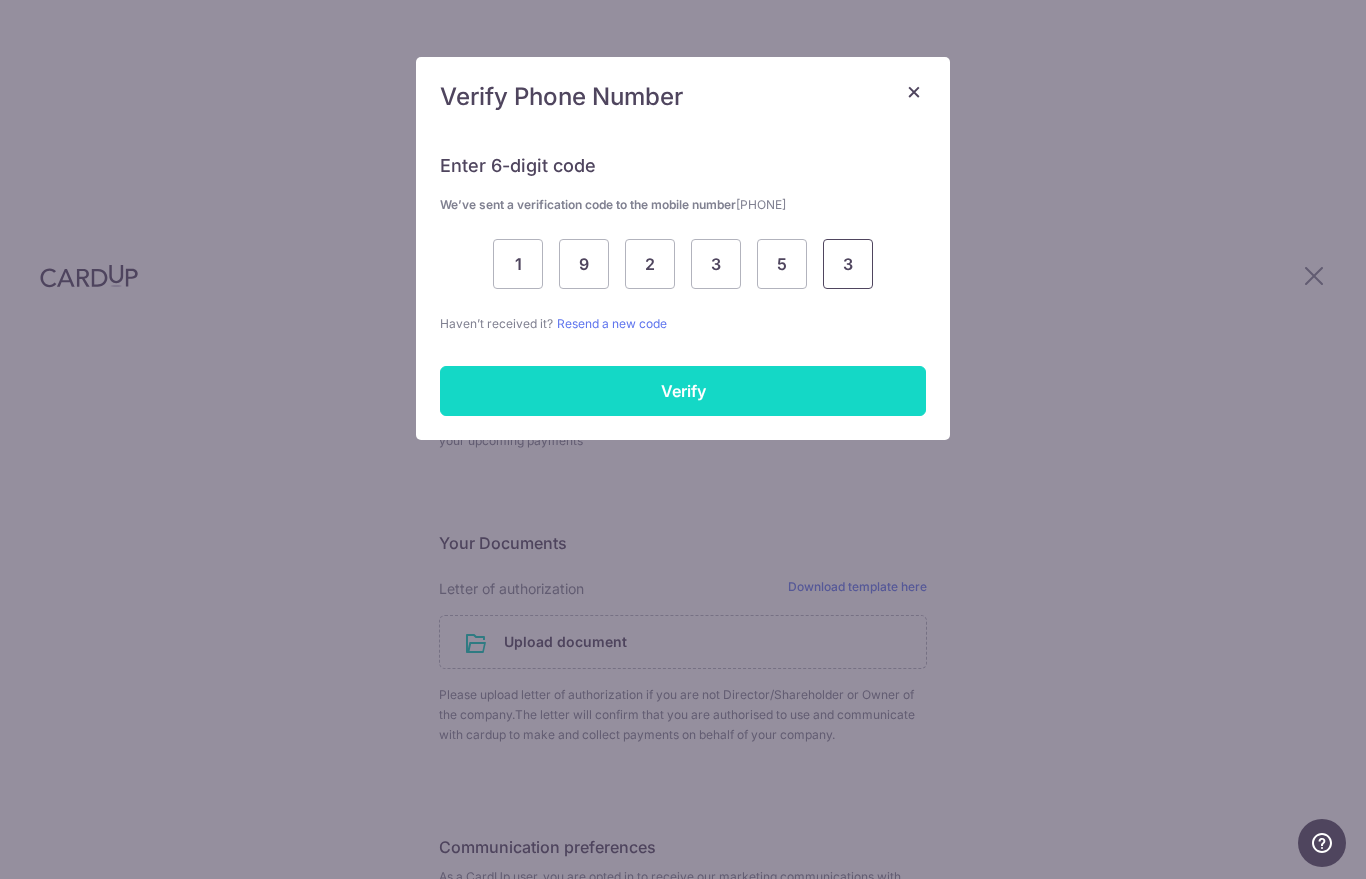 type on "3" 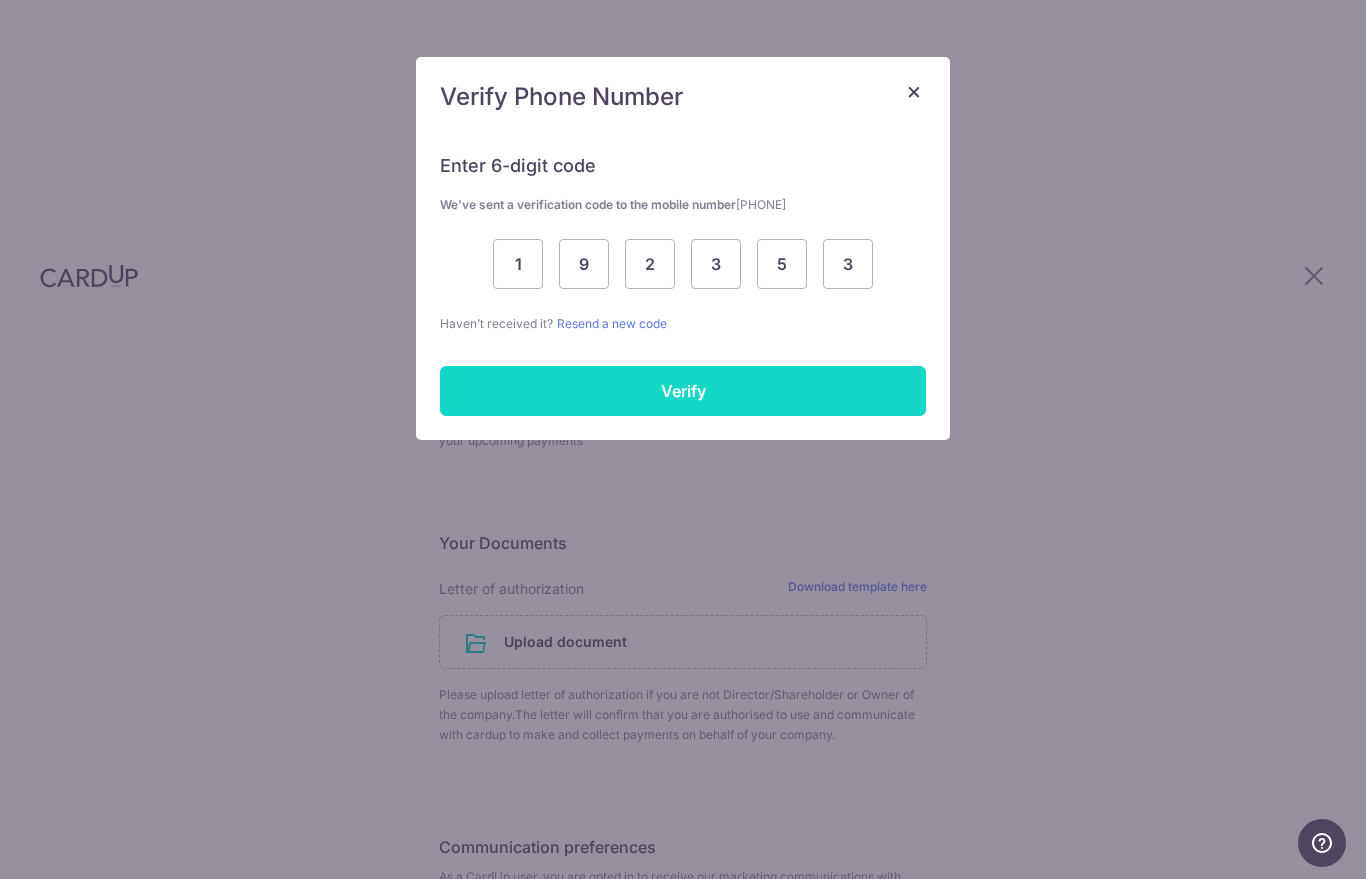 click on "Verify" at bounding box center [683, 391] 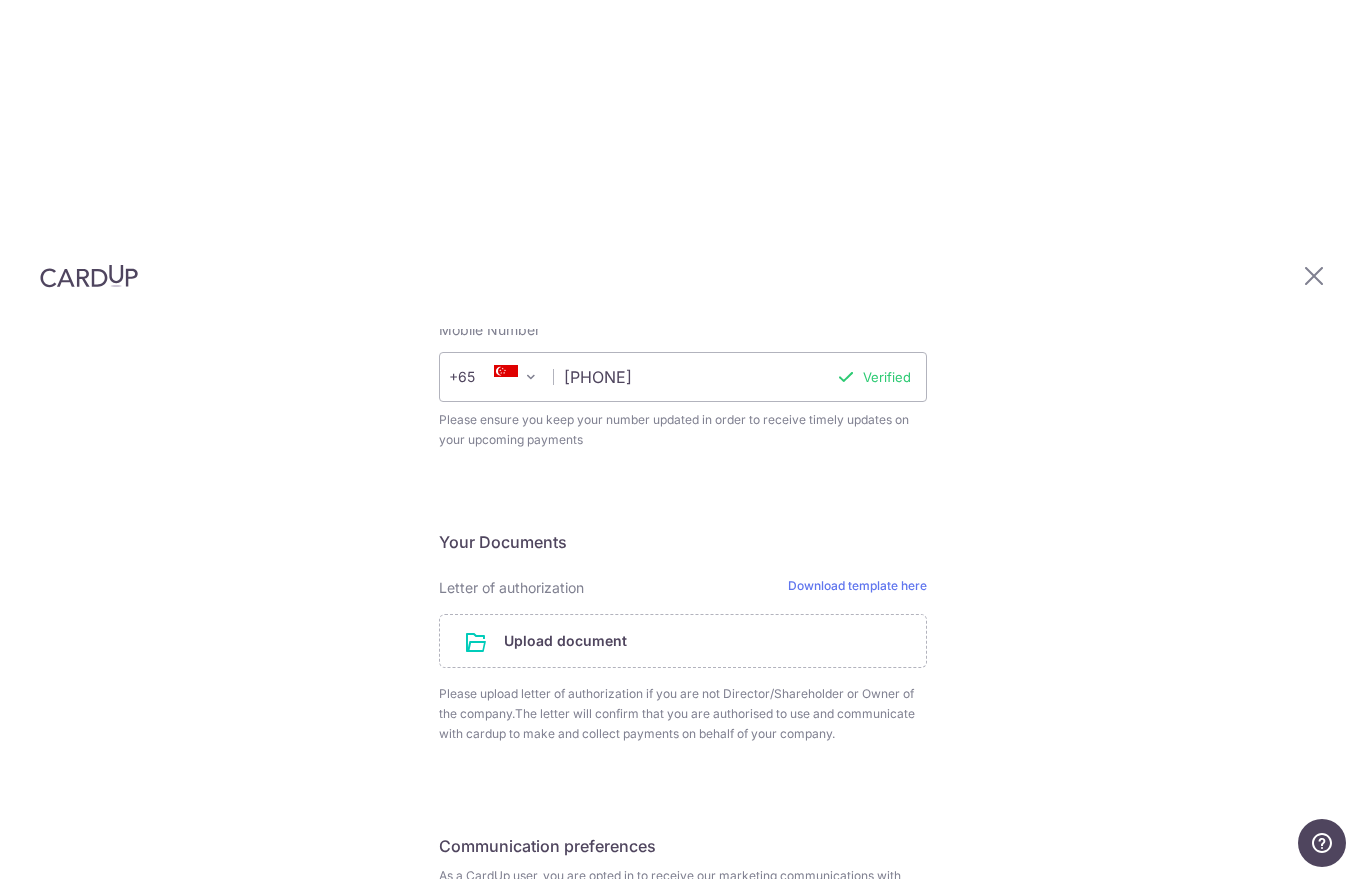 scroll, scrollTop: 993, scrollLeft: 0, axis: vertical 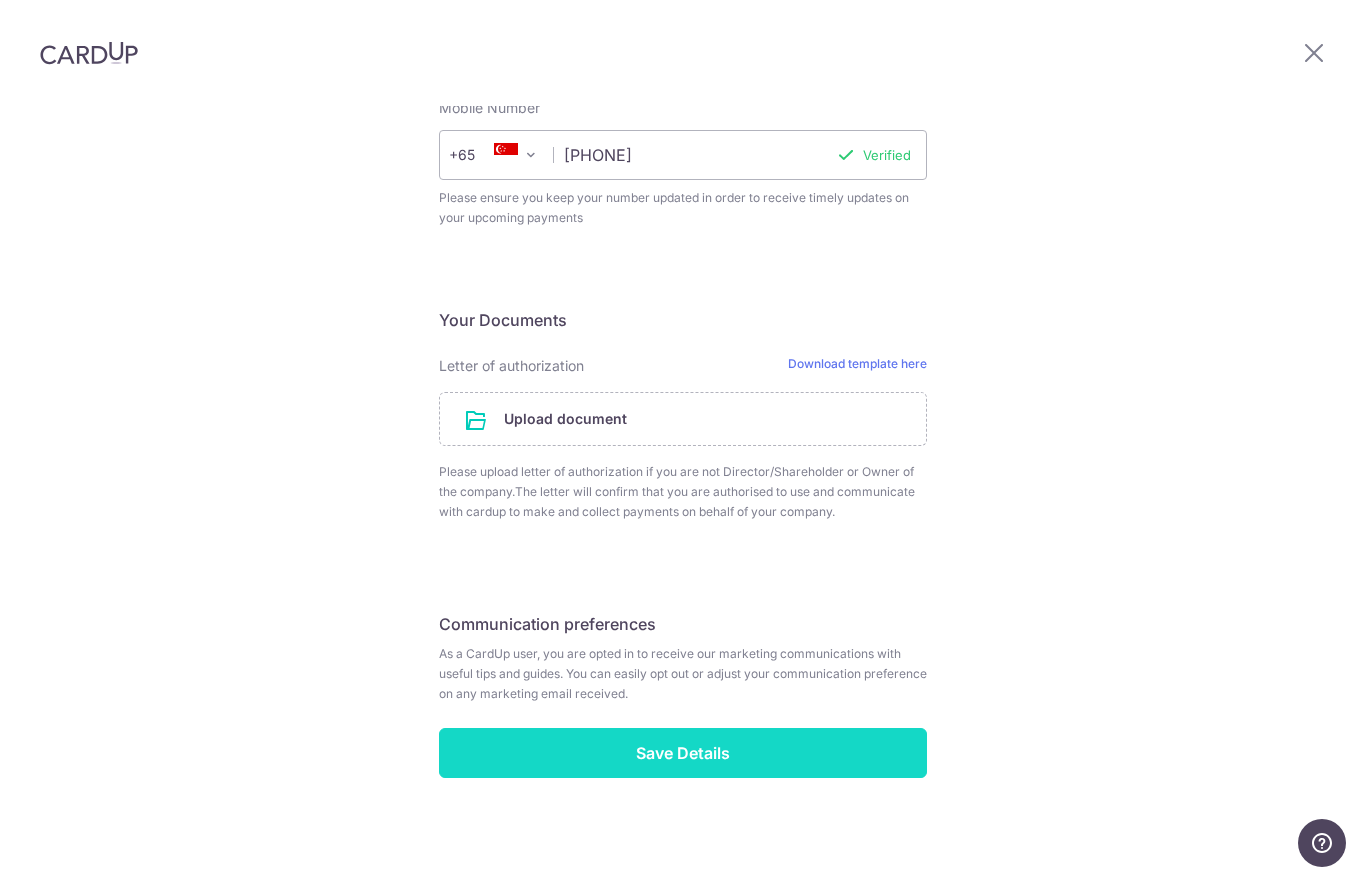 click on "Save Details" at bounding box center [683, 753] 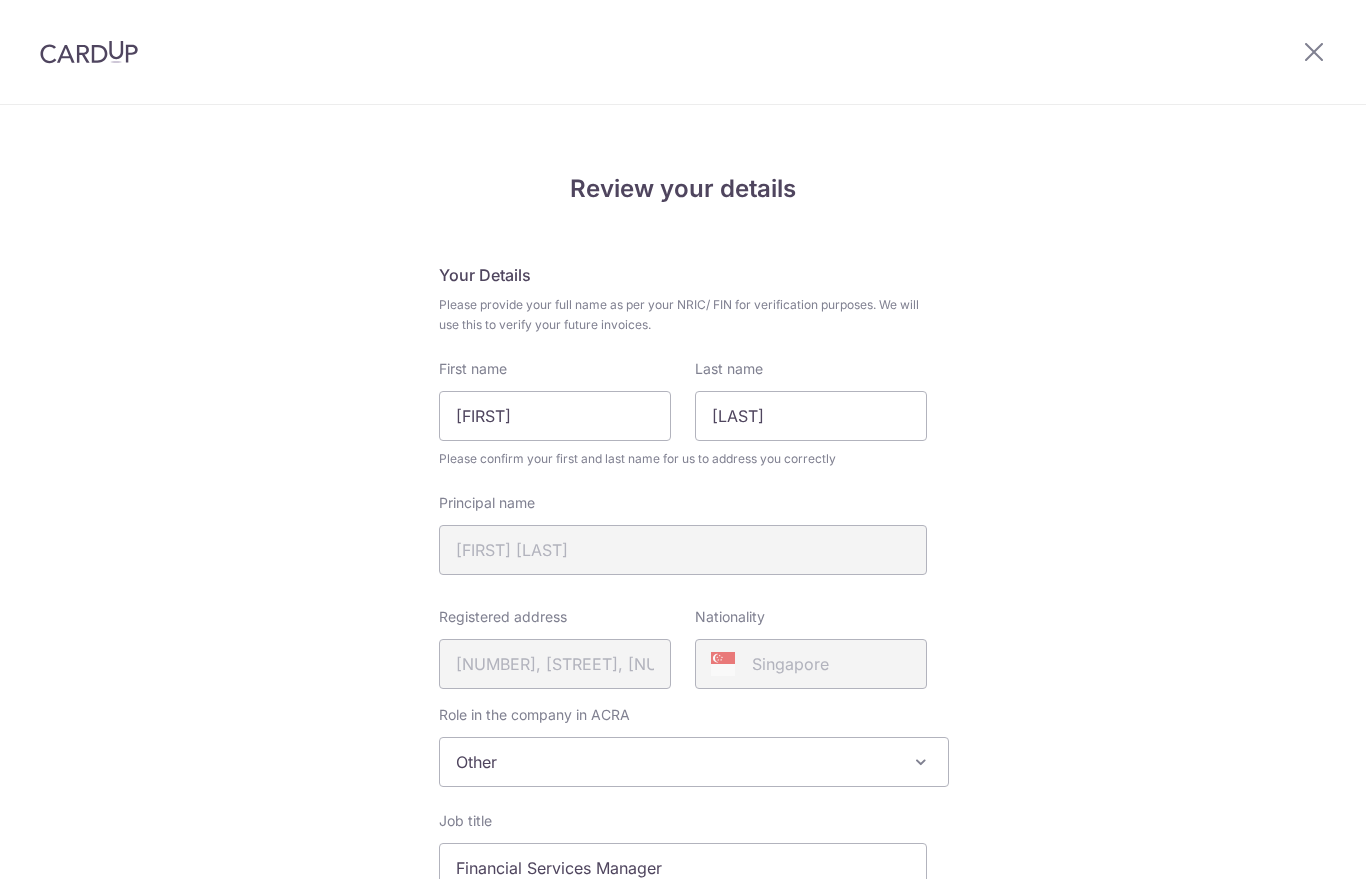 scroll, scrollTop: 0, scrollLeft: 0, axis: both 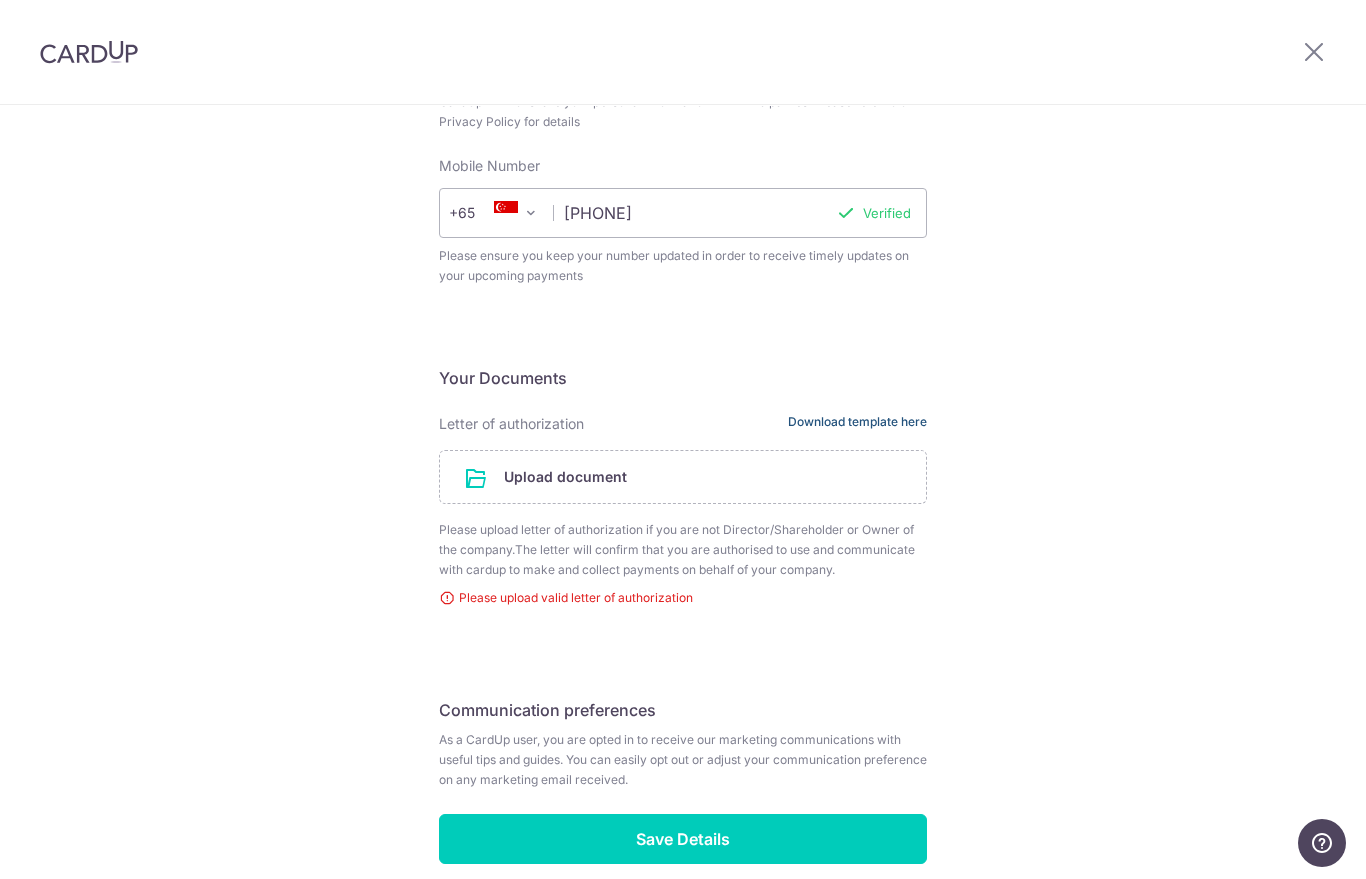 click on "Download template here" at bounding box center (857, 424) 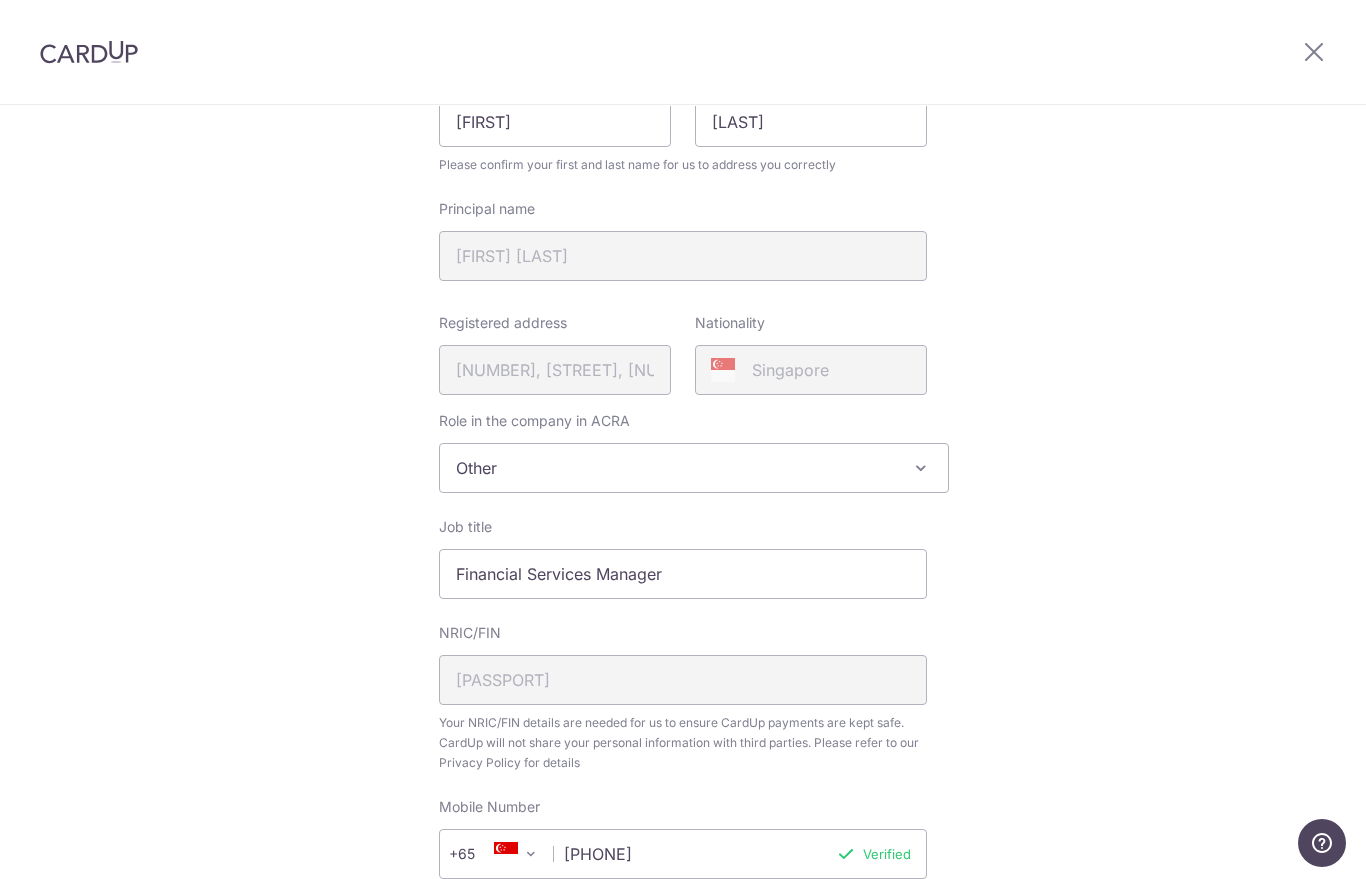 scroll, scrollTop: 269, scrollLeft: 0, axis: vertical 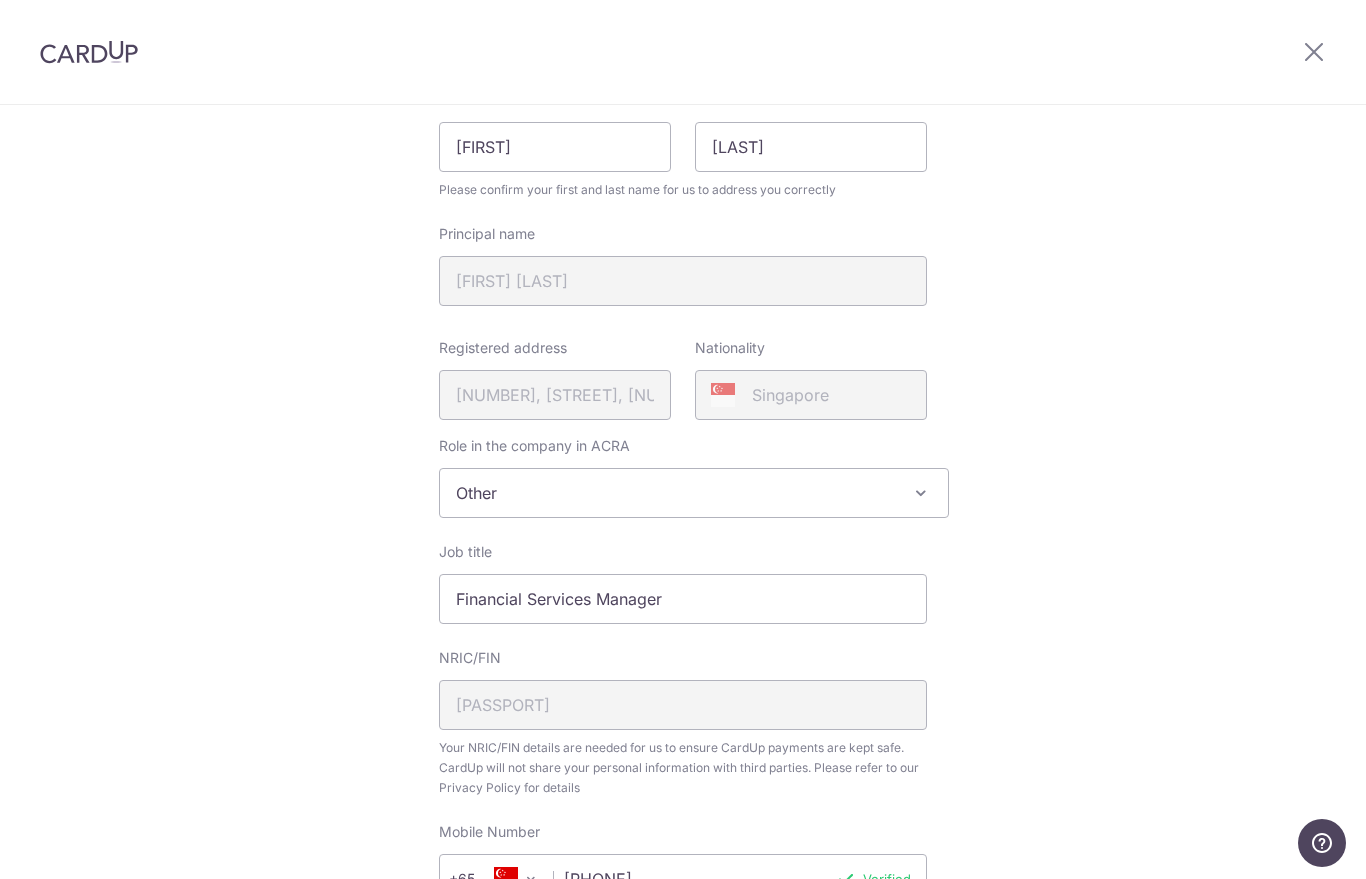 click on "Other" at bounding box center (694, 493) 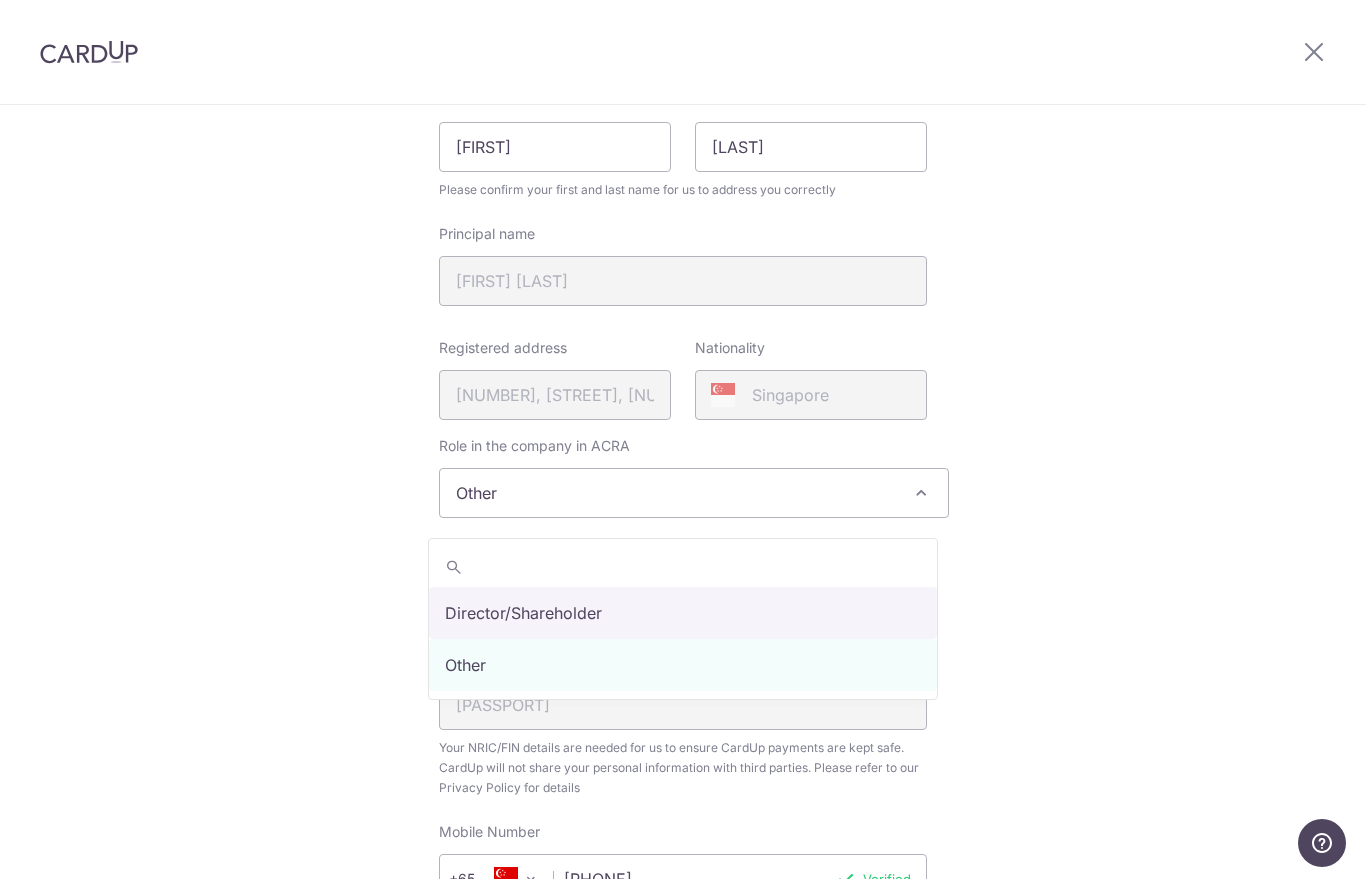 select on "director" 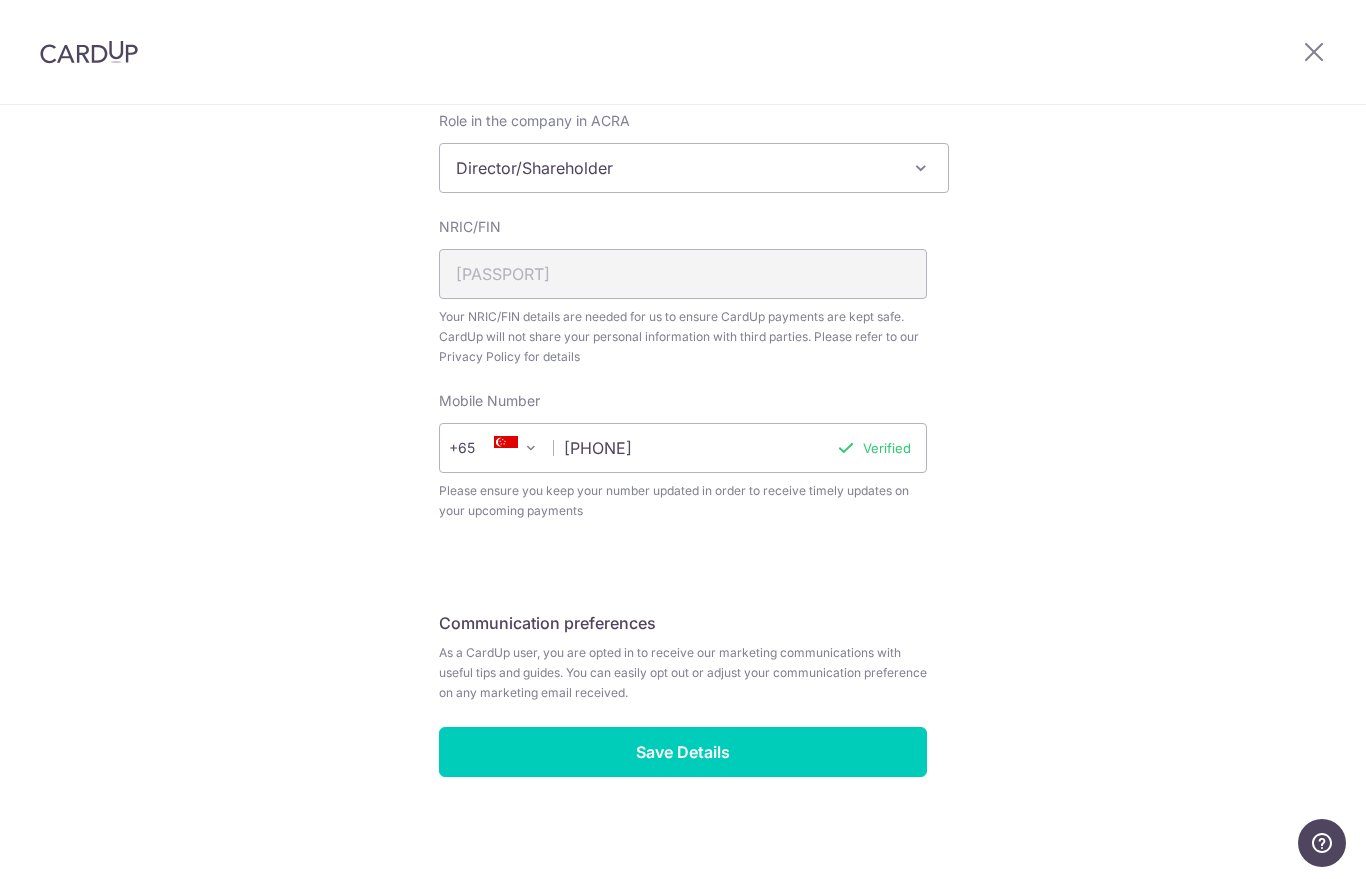 scroll, scrollTop: 593, scrollLeft: 0, axis: vertical 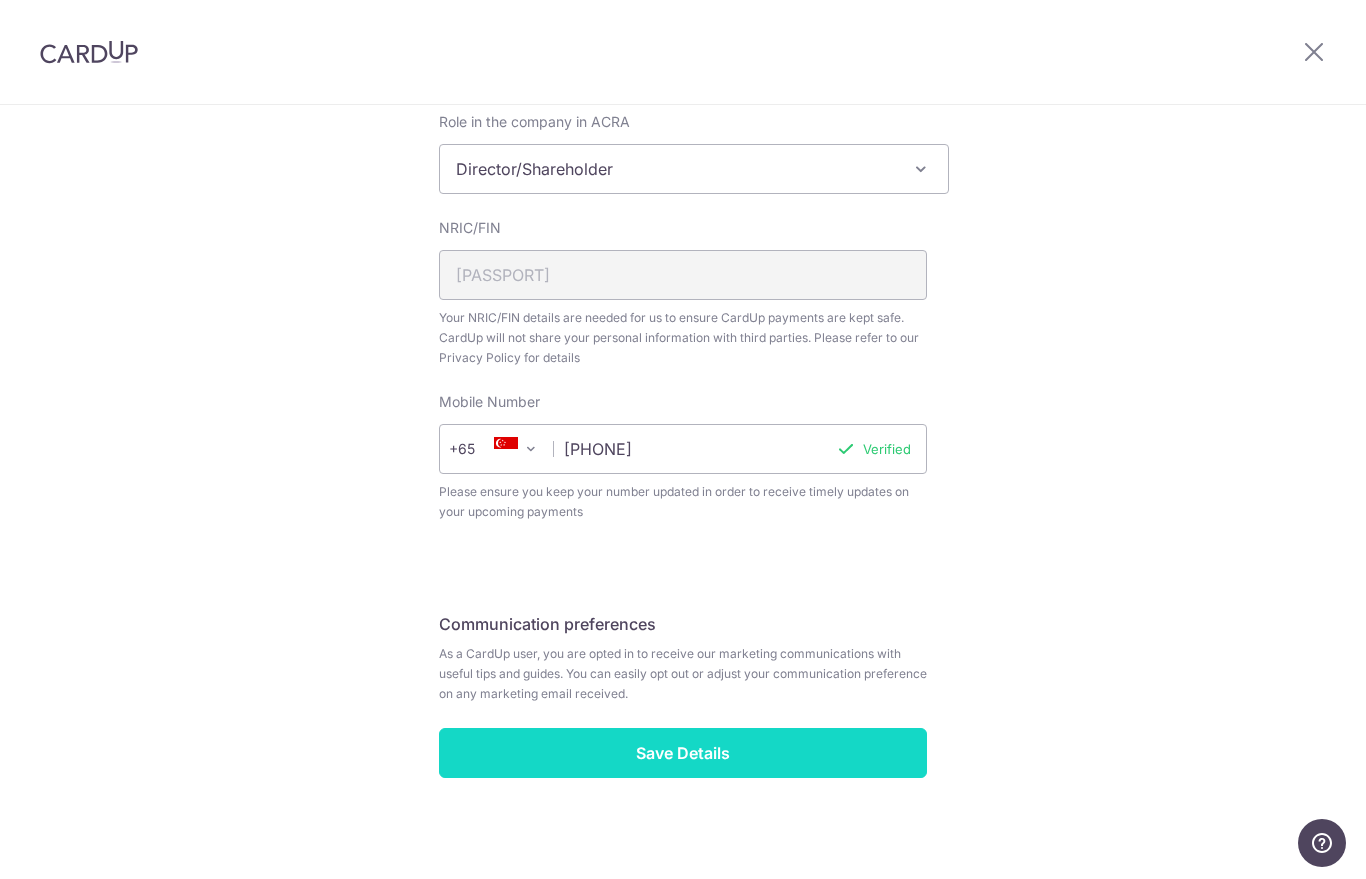 click on "Save Details" at bounding box center [683, 753] 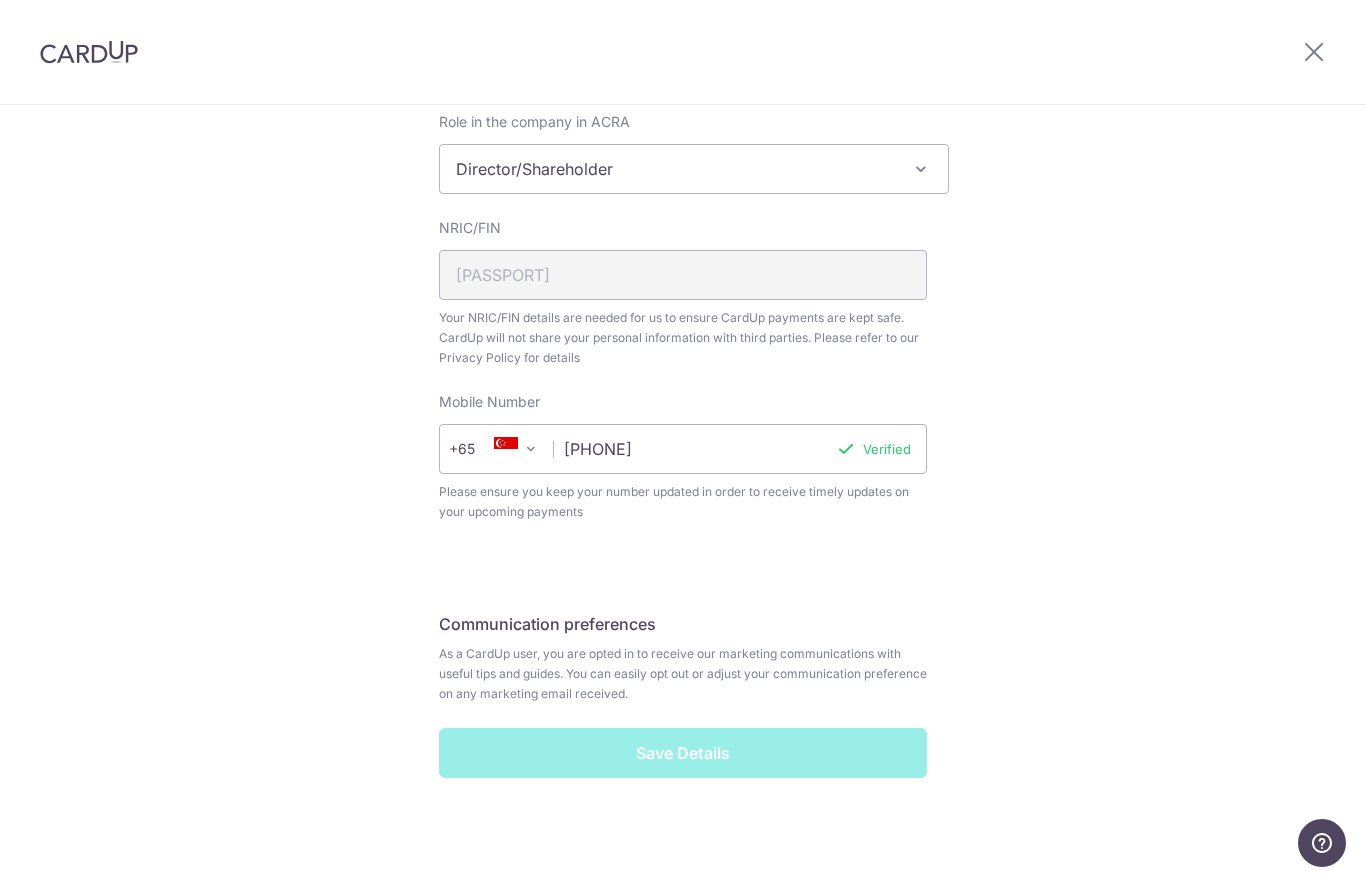 click on "Save Details" at bounding box center (683, 753) 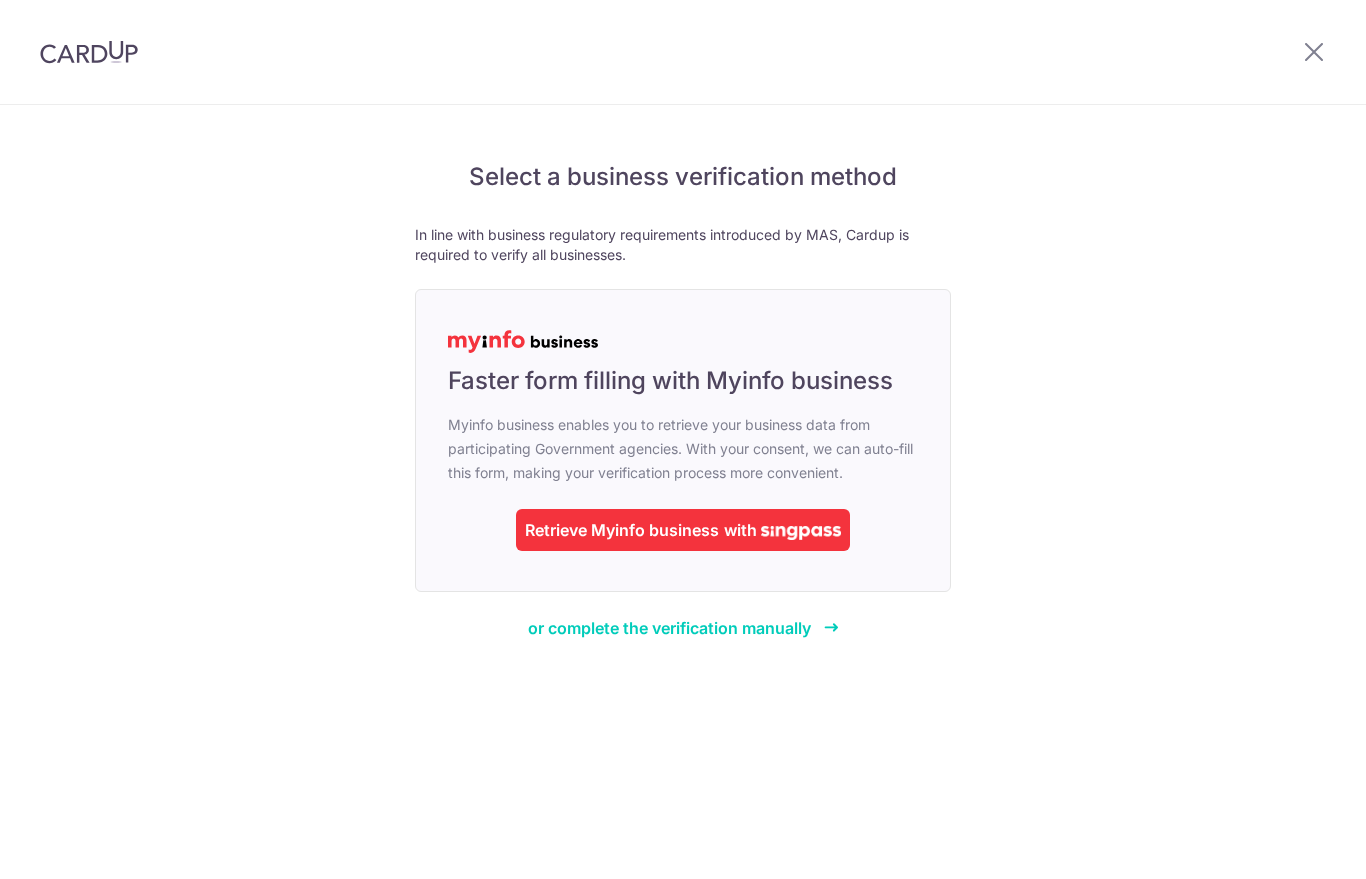 scroll, scrollTop: 0, scrollLeft: 0, axis: both 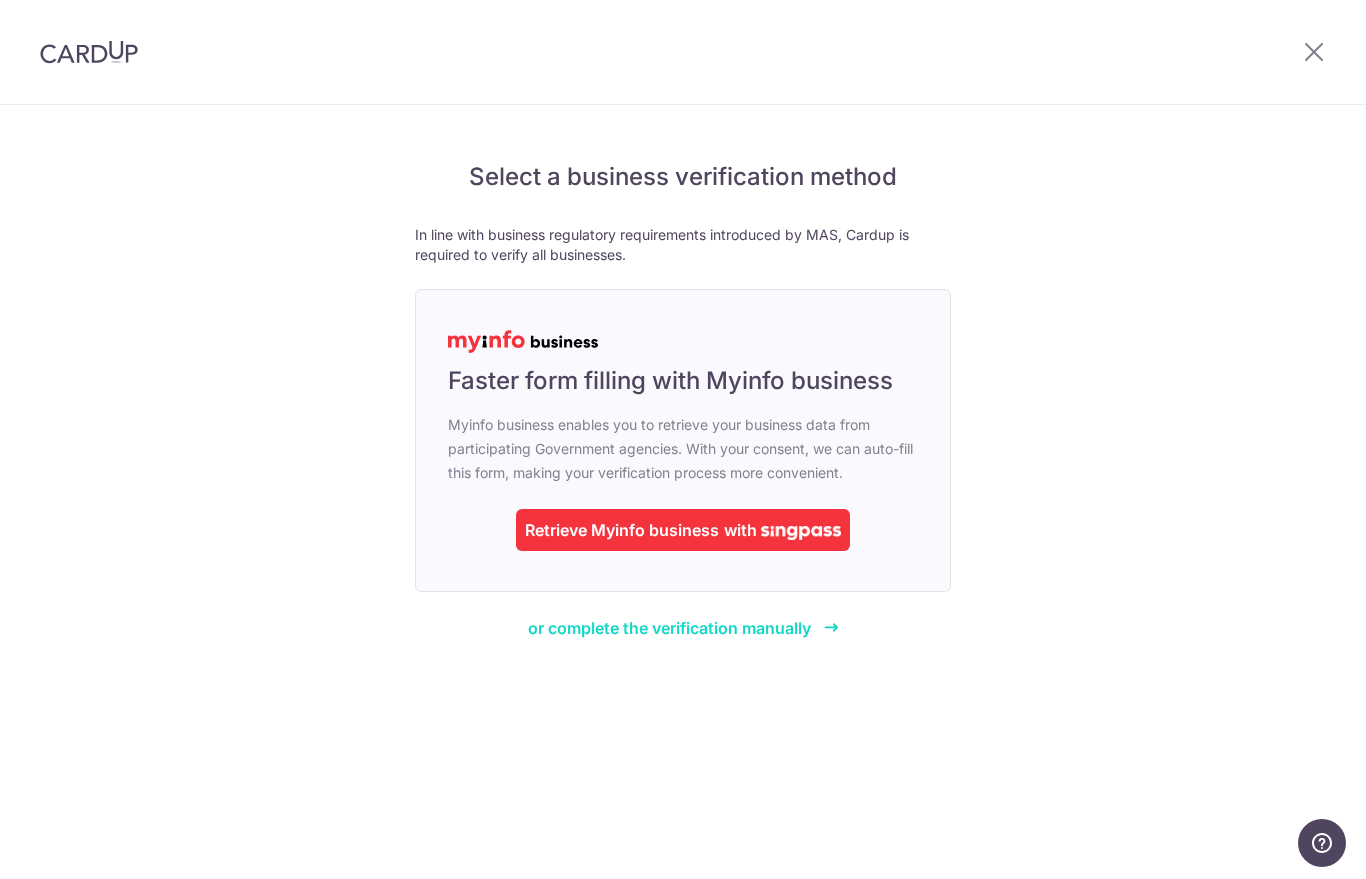 click on "or complete the verification manually" at bounding box center (669, 628) 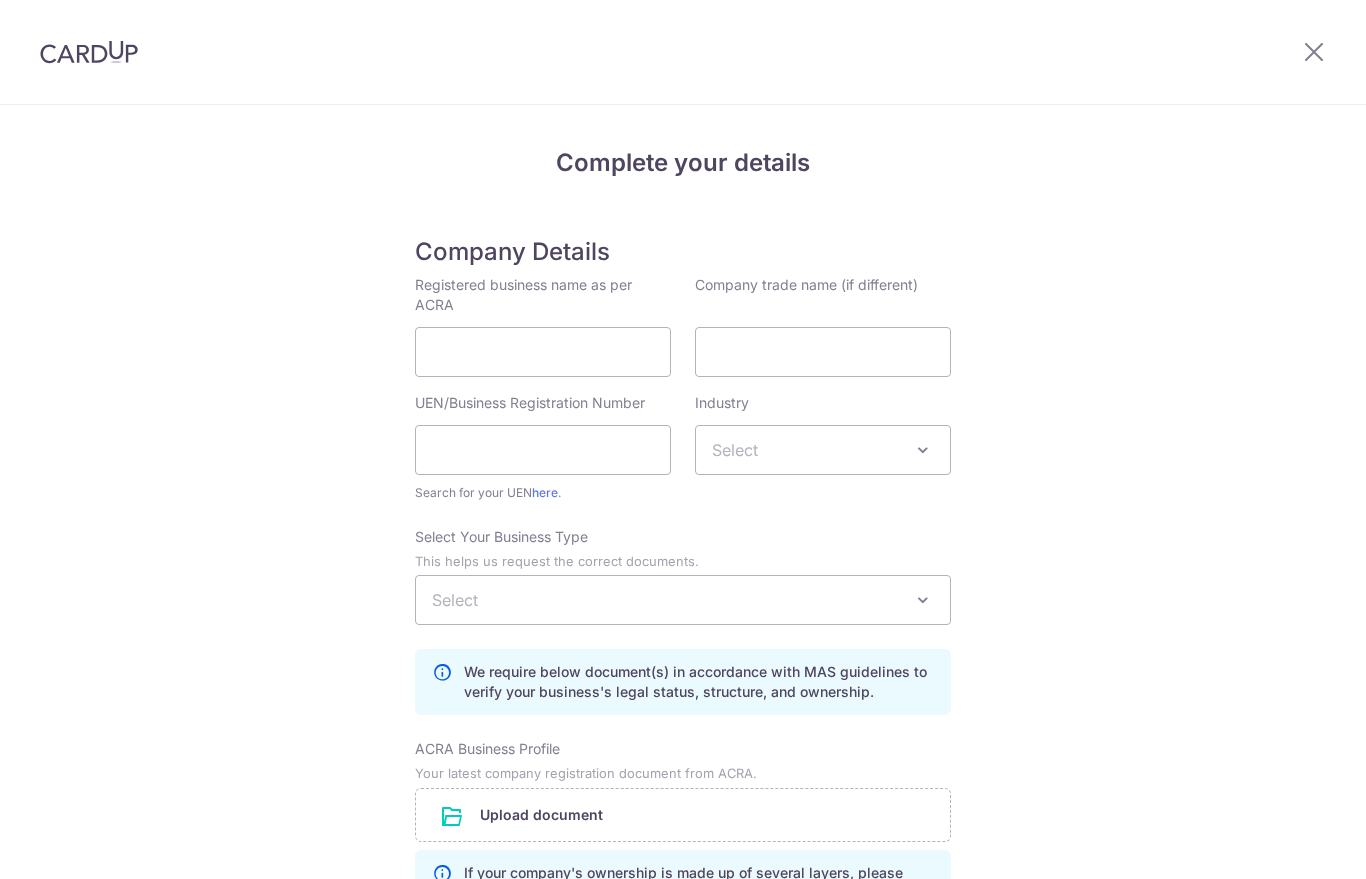 scroll, scrollTop: 0, scrollLeft: 0, axis: both 